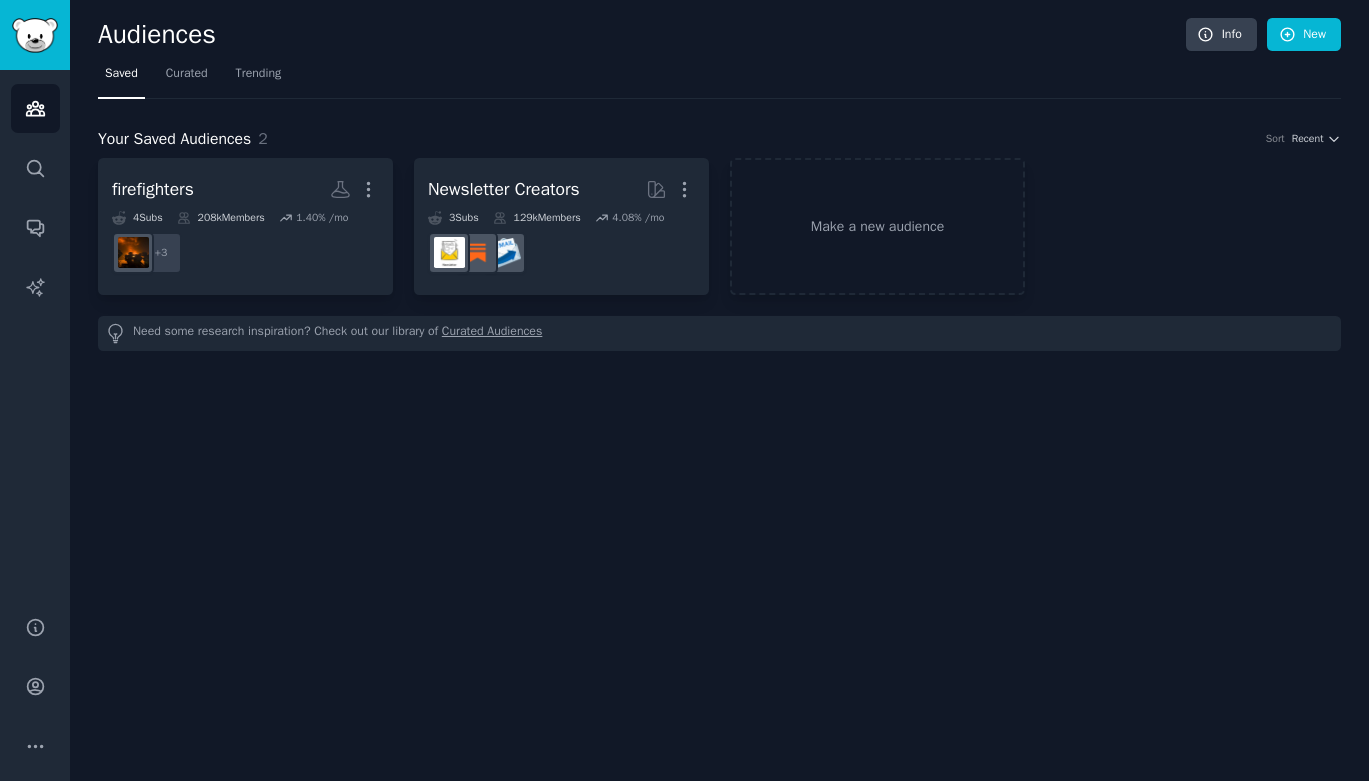 scroll, scrollTop: 0, scrollLeft: 0, axis: both 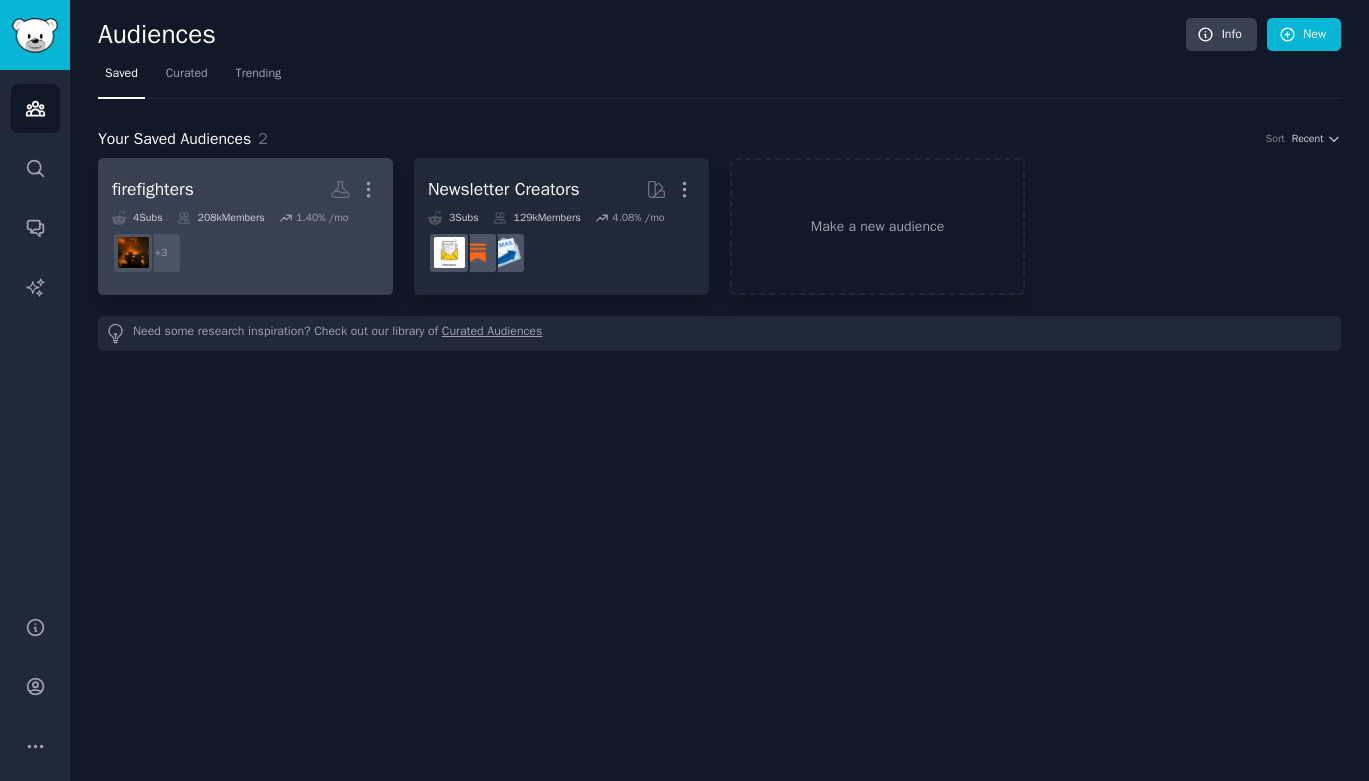 click on "+ 3" at bounding box center (245, 253) 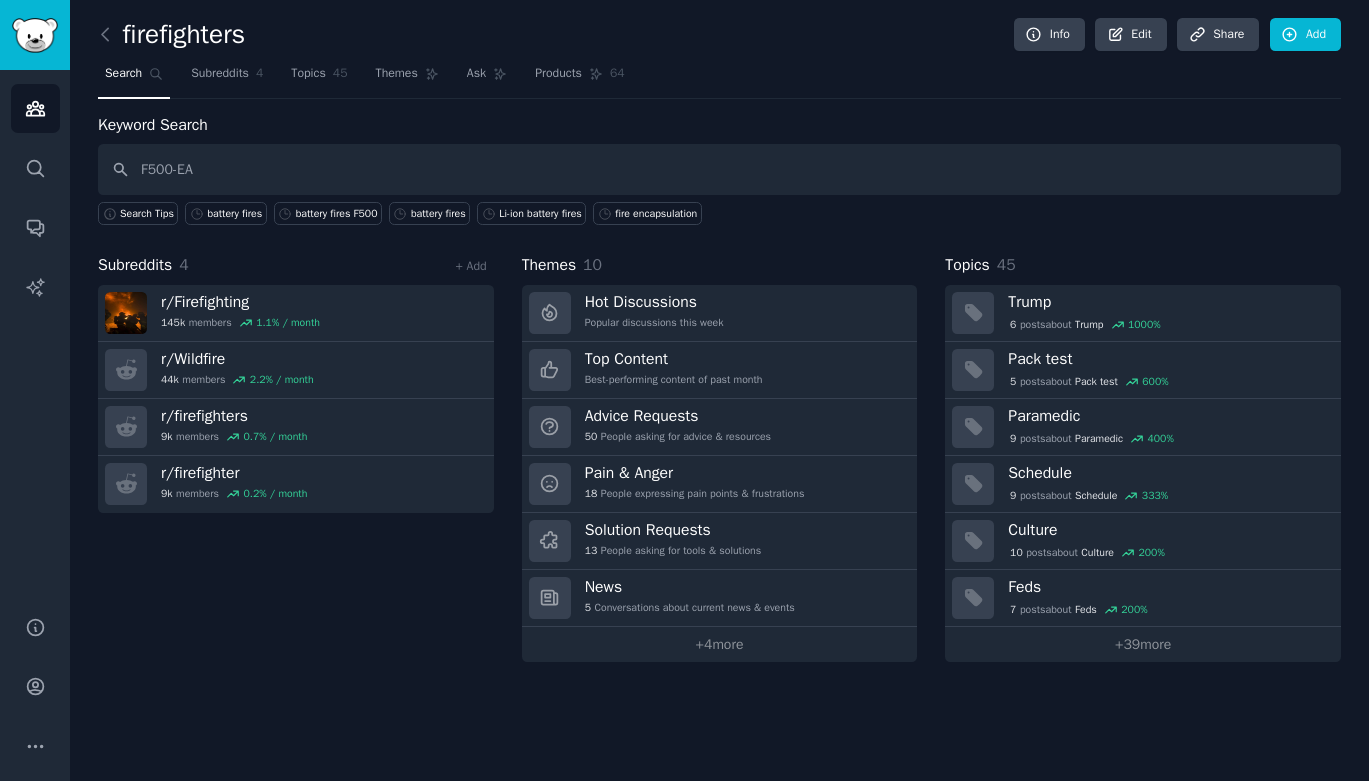 type on "F500-EA" 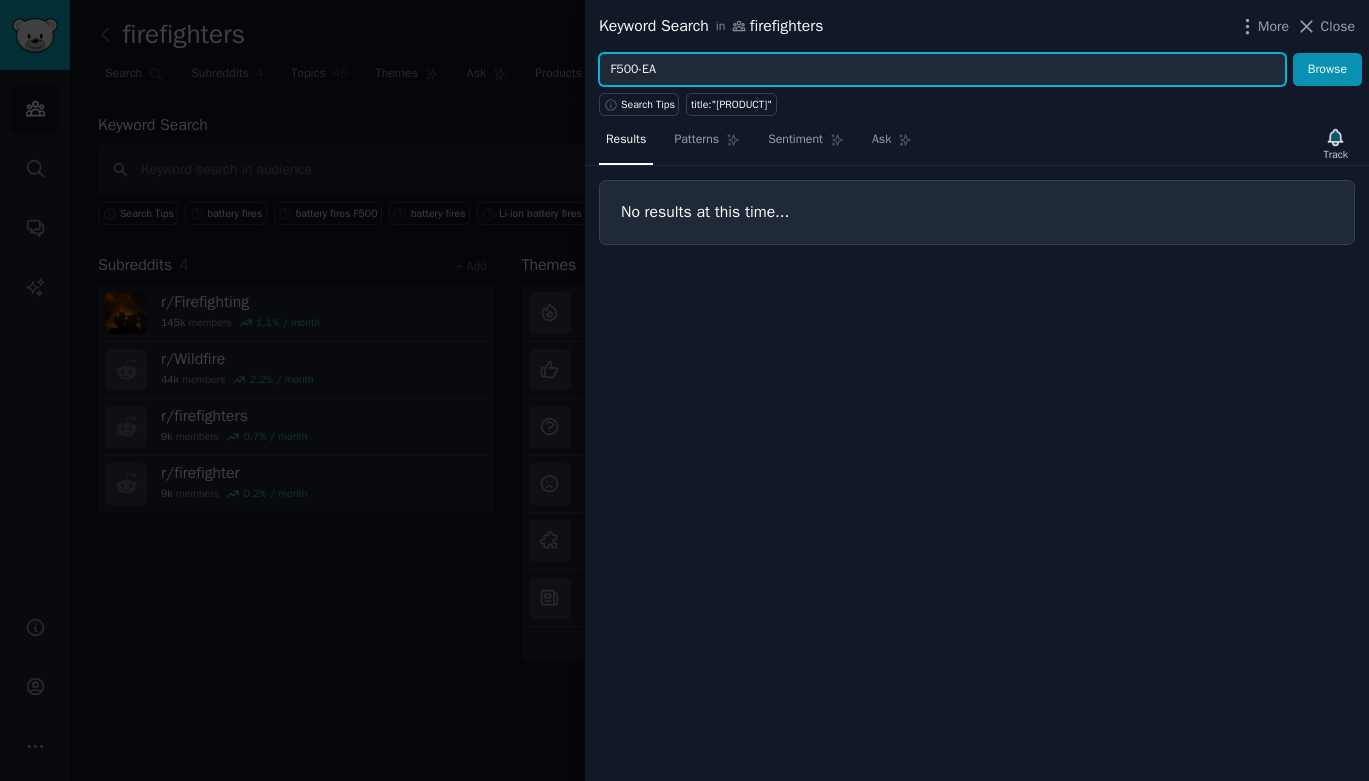 click on "F500-EA" at bounding box center (942, 70) 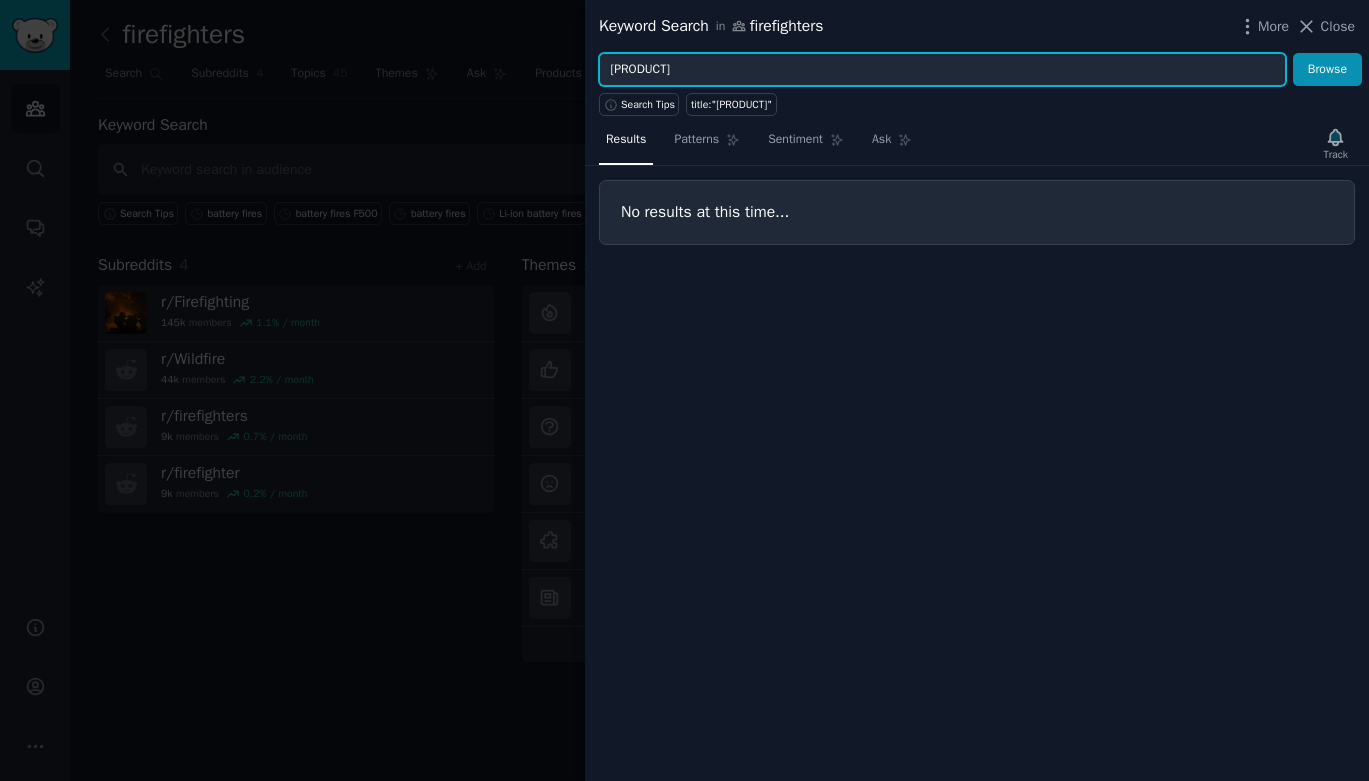 type on "[PRODUCT]" 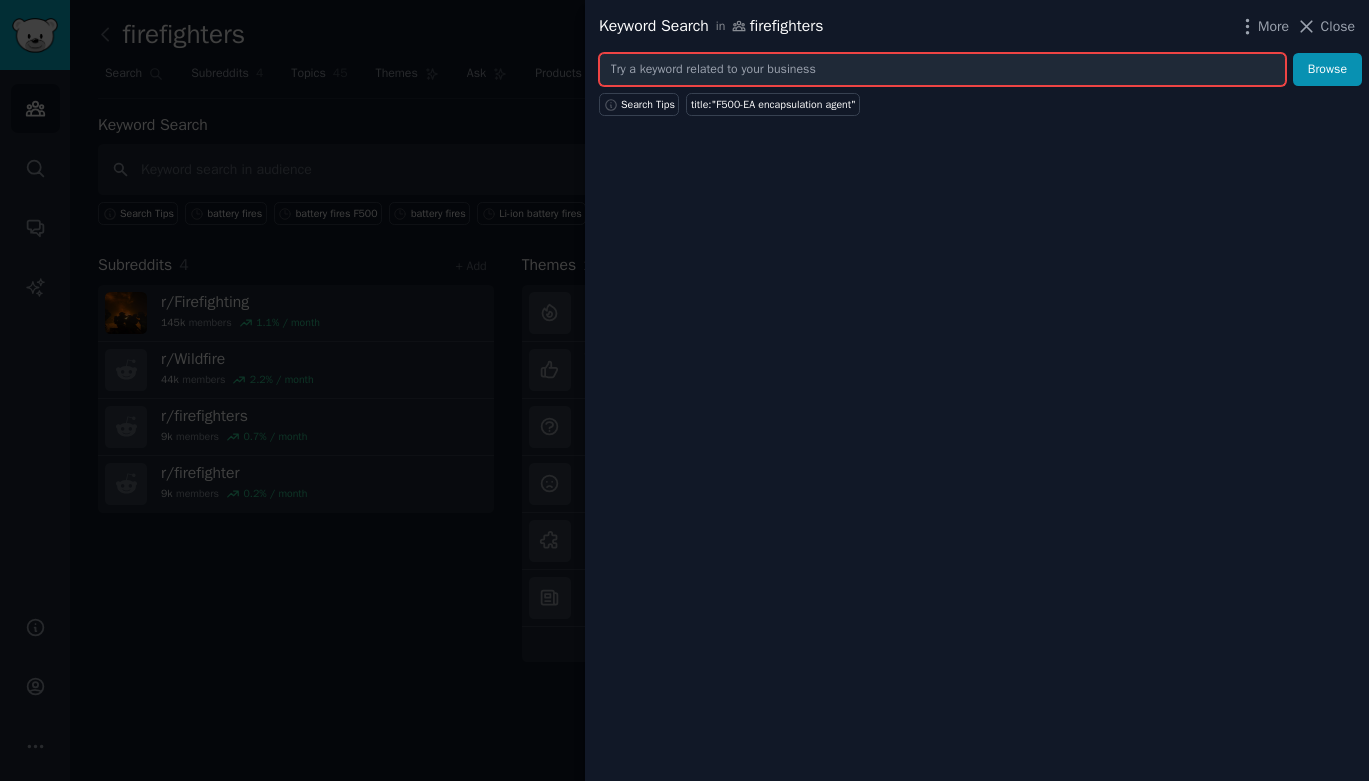 type 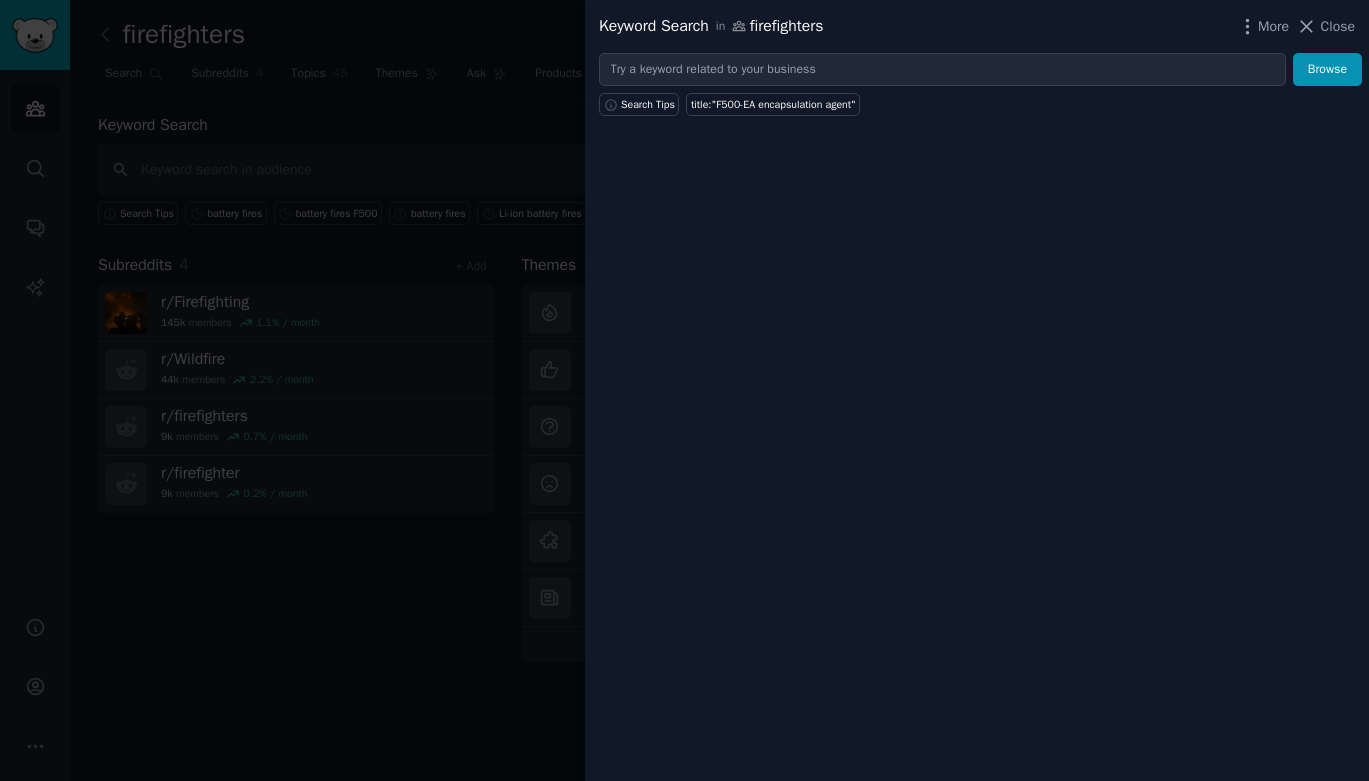 click at bounding box center [684, 390] 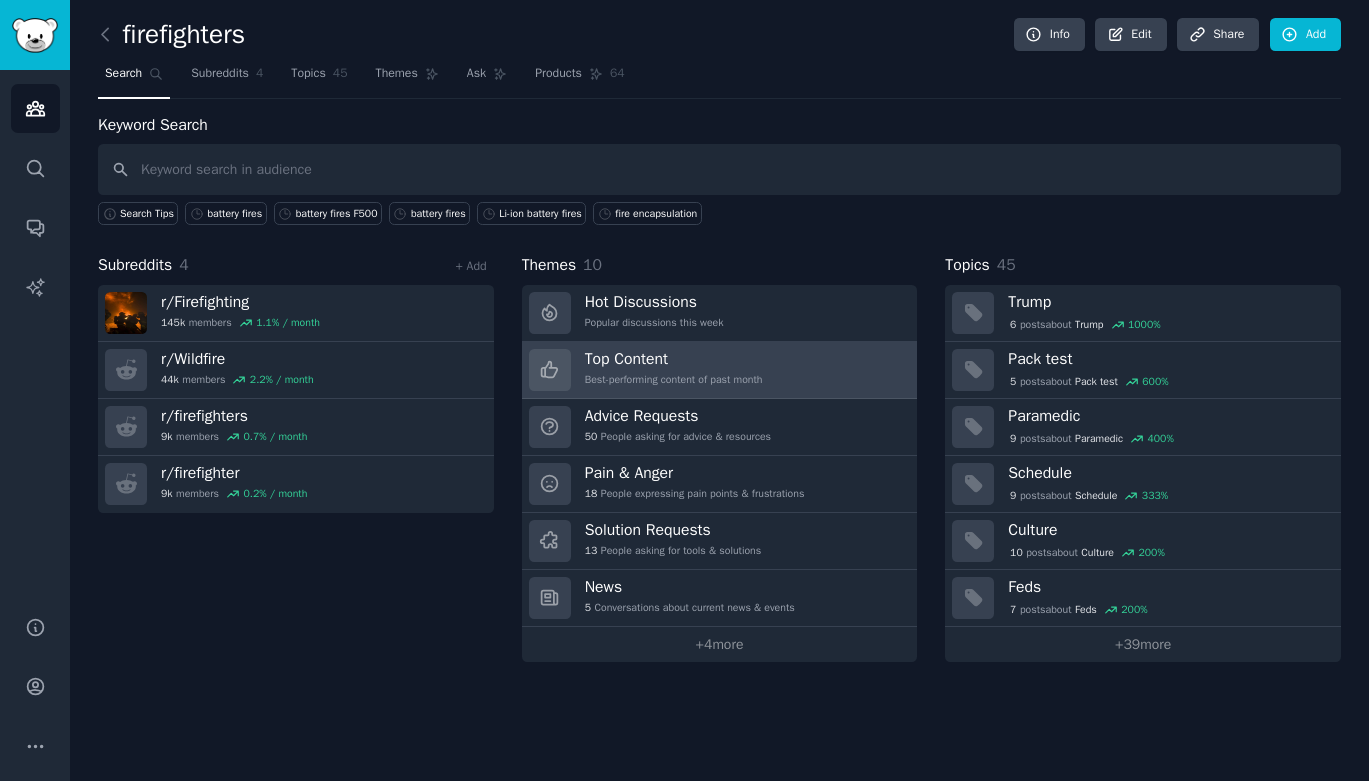 click on "Top Content" at bounding box center (674, 359) 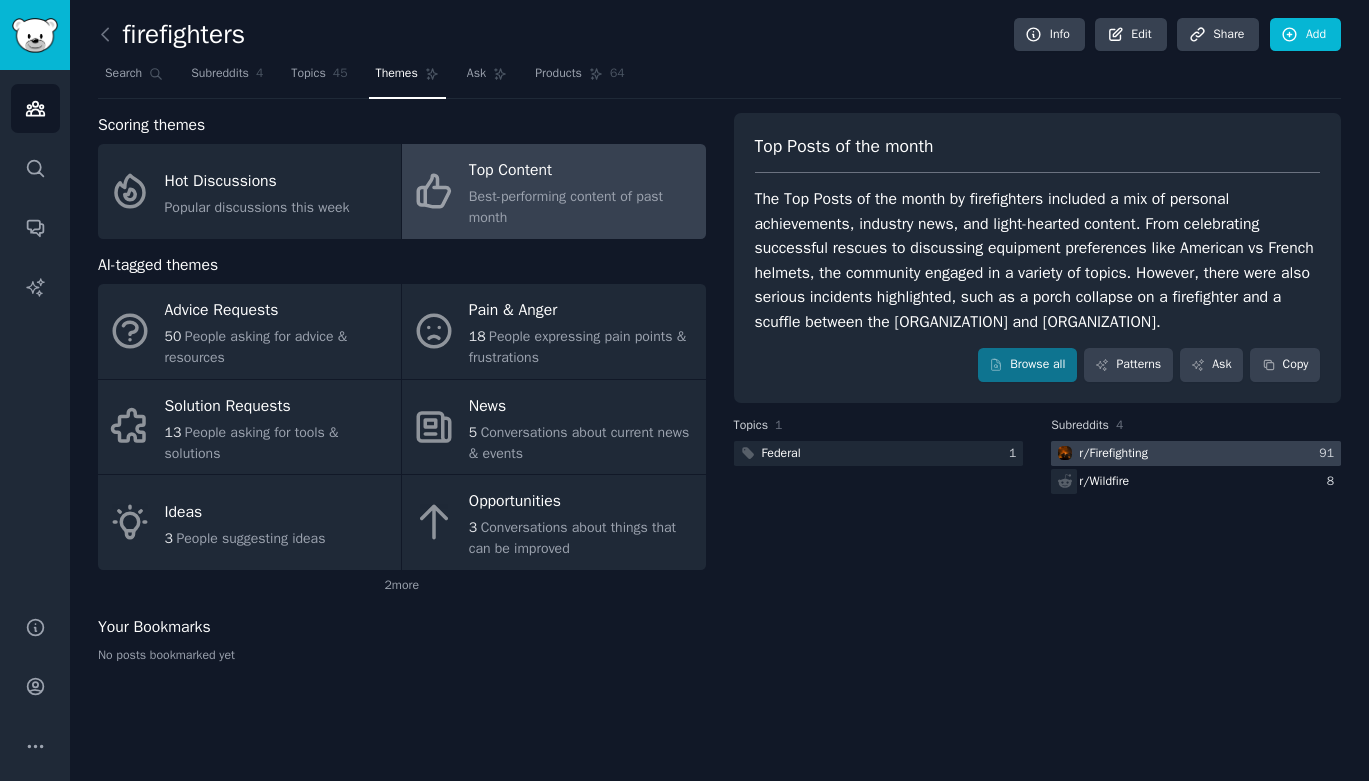 click on "r/ Firefighting" at bounding box center [1113, 454] 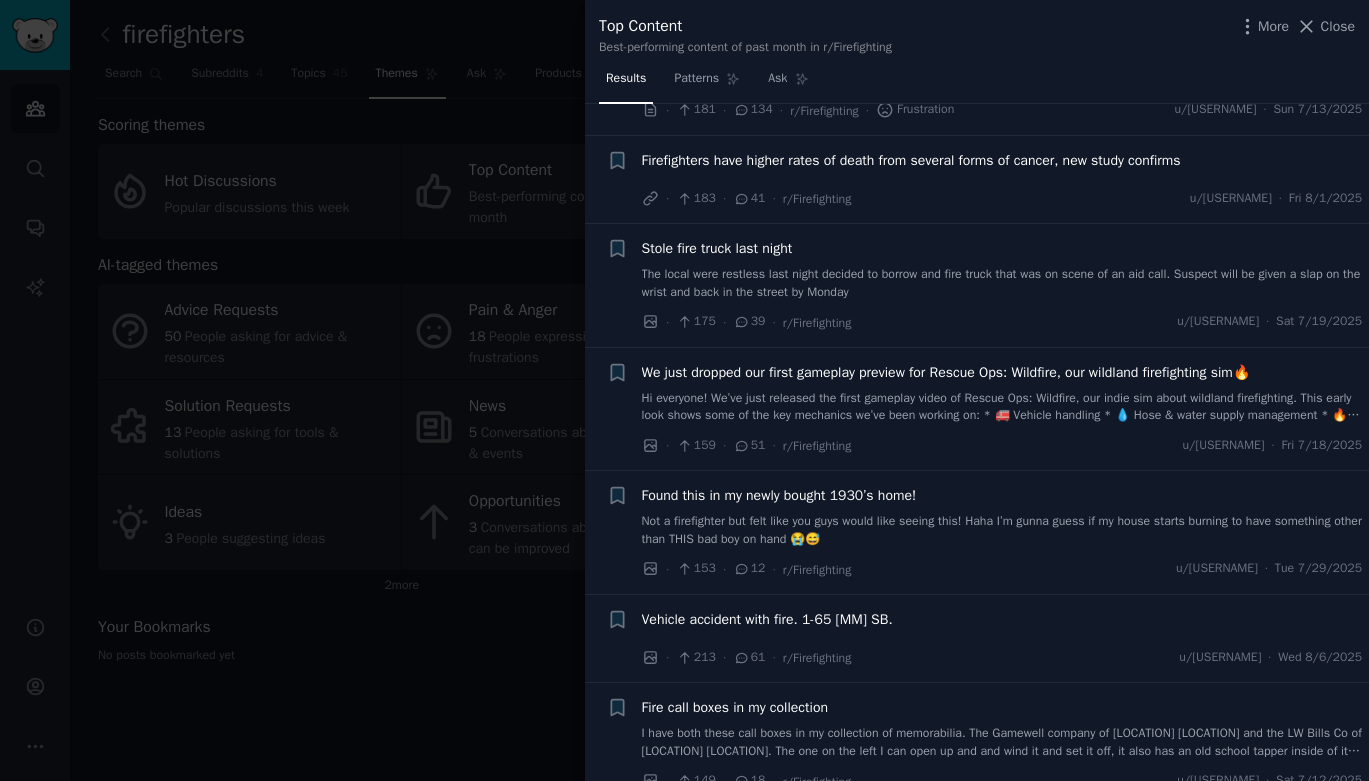 scroll, scrollTop: 2444, scrollLeft: 0, axis: vertical 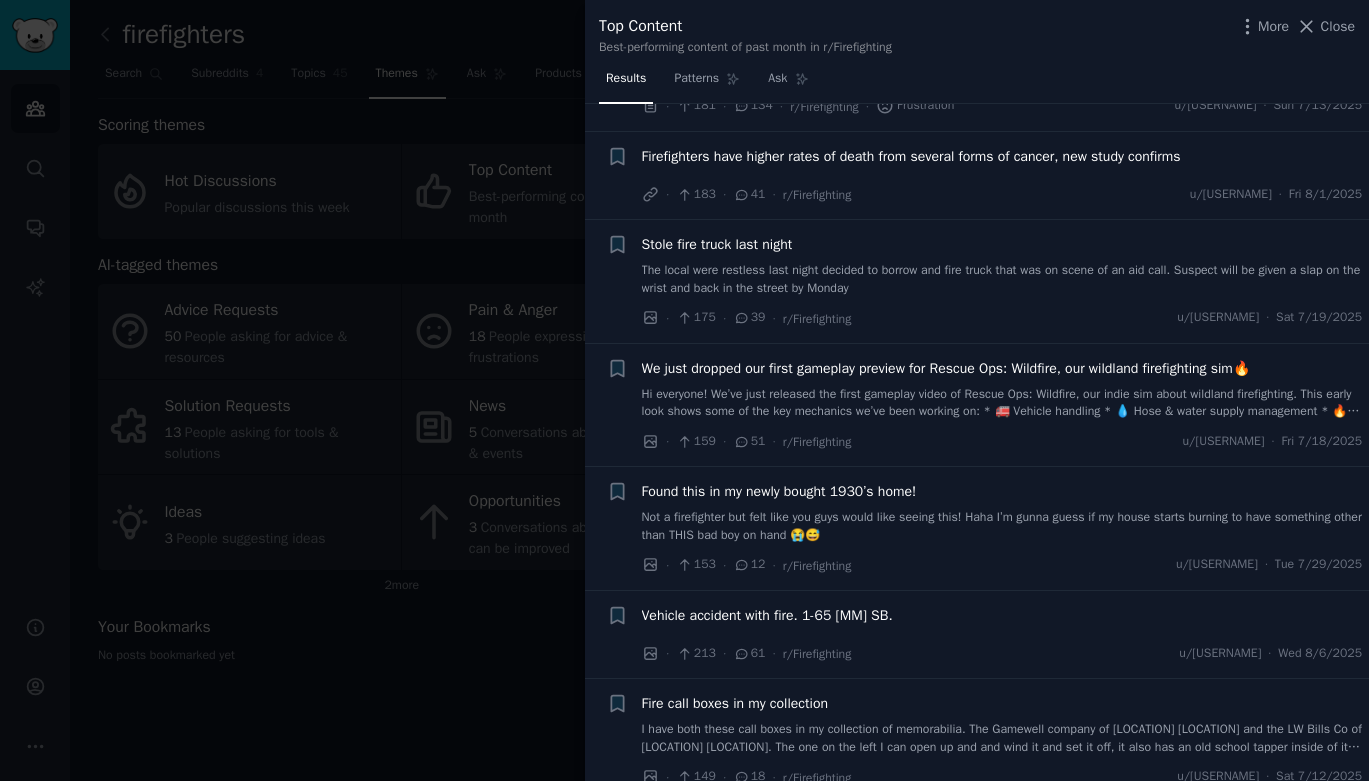 click on "Firefighters have higher rates of death from several forms of cancer, new study confirms" at bounding box center [911, 156] 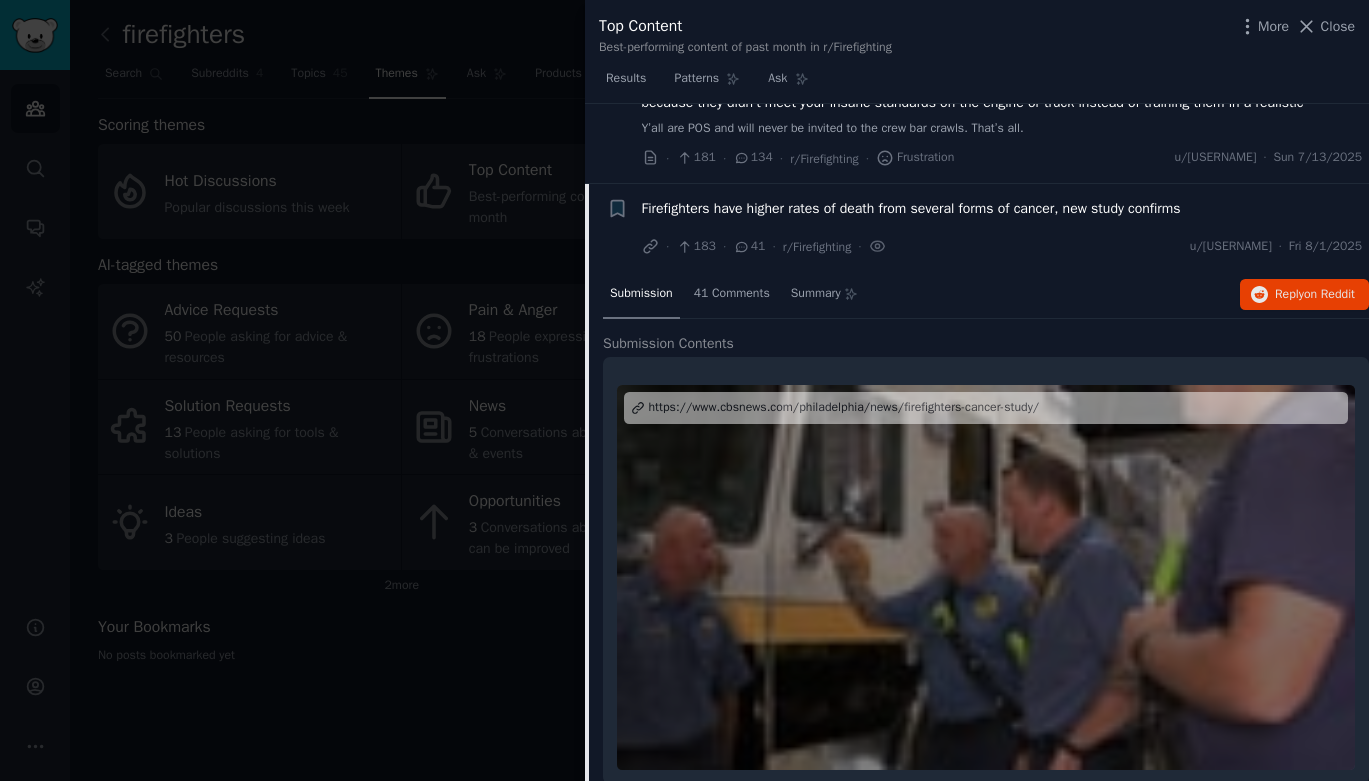 scroll, scrollTop: 2386, scrollLeft: 0, axis: vertical 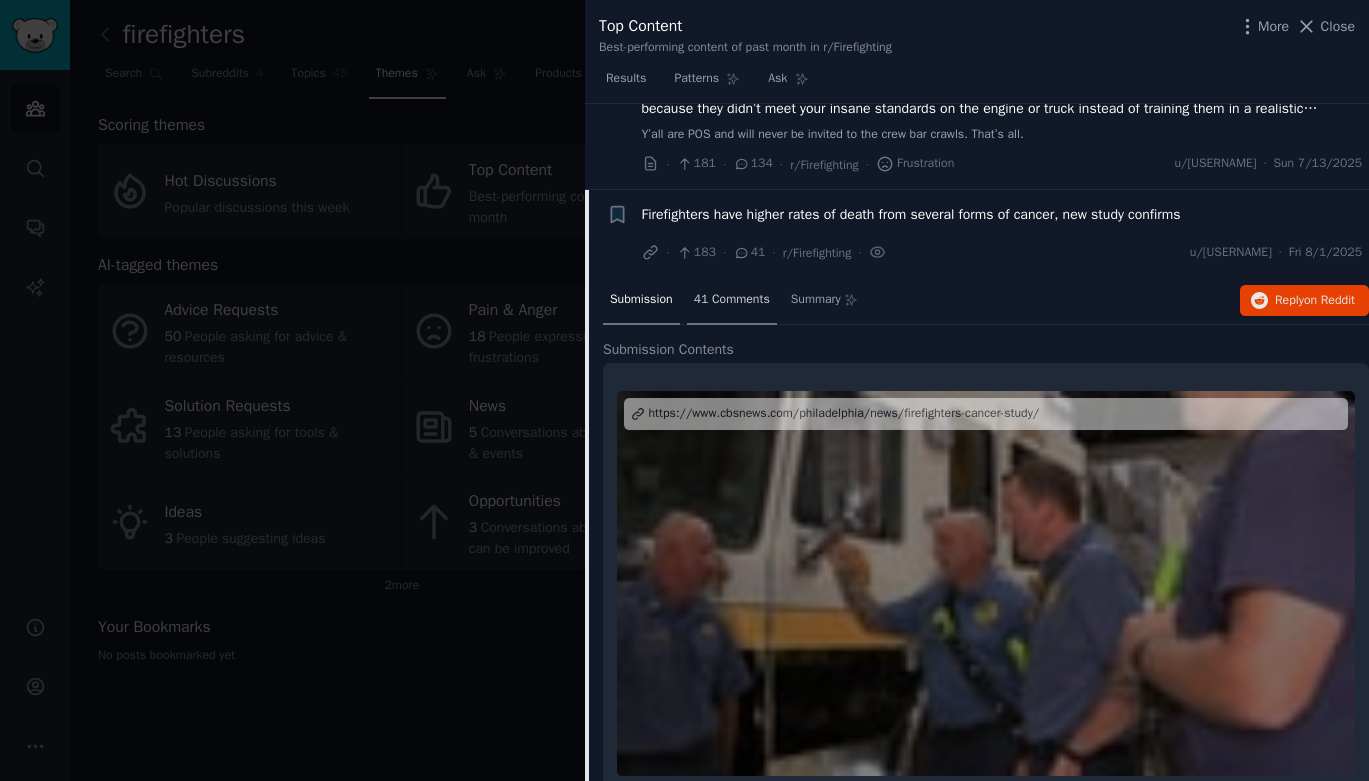 click on "41 Comments" at bounding box center (732, 300) 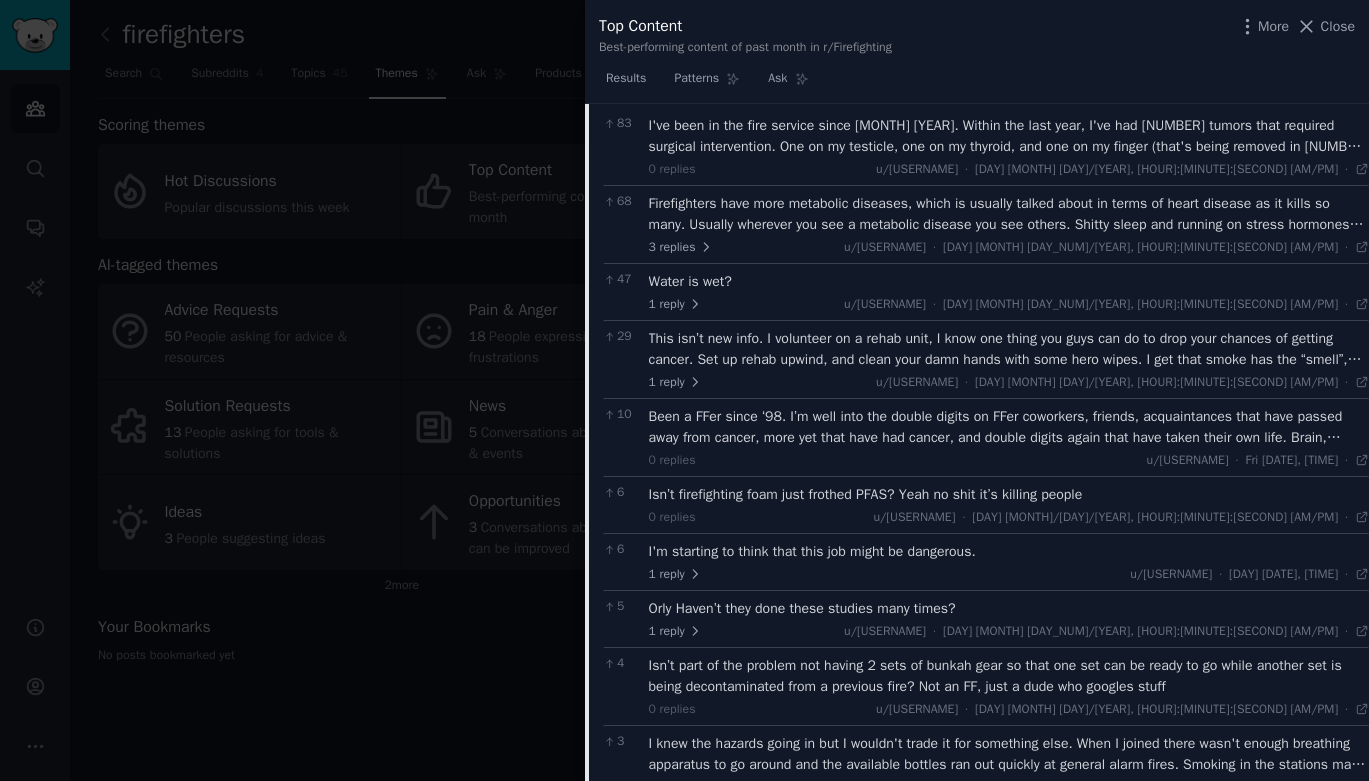 scroll, scrollTop: 2663, scrollLeft: 0, axis: vertical 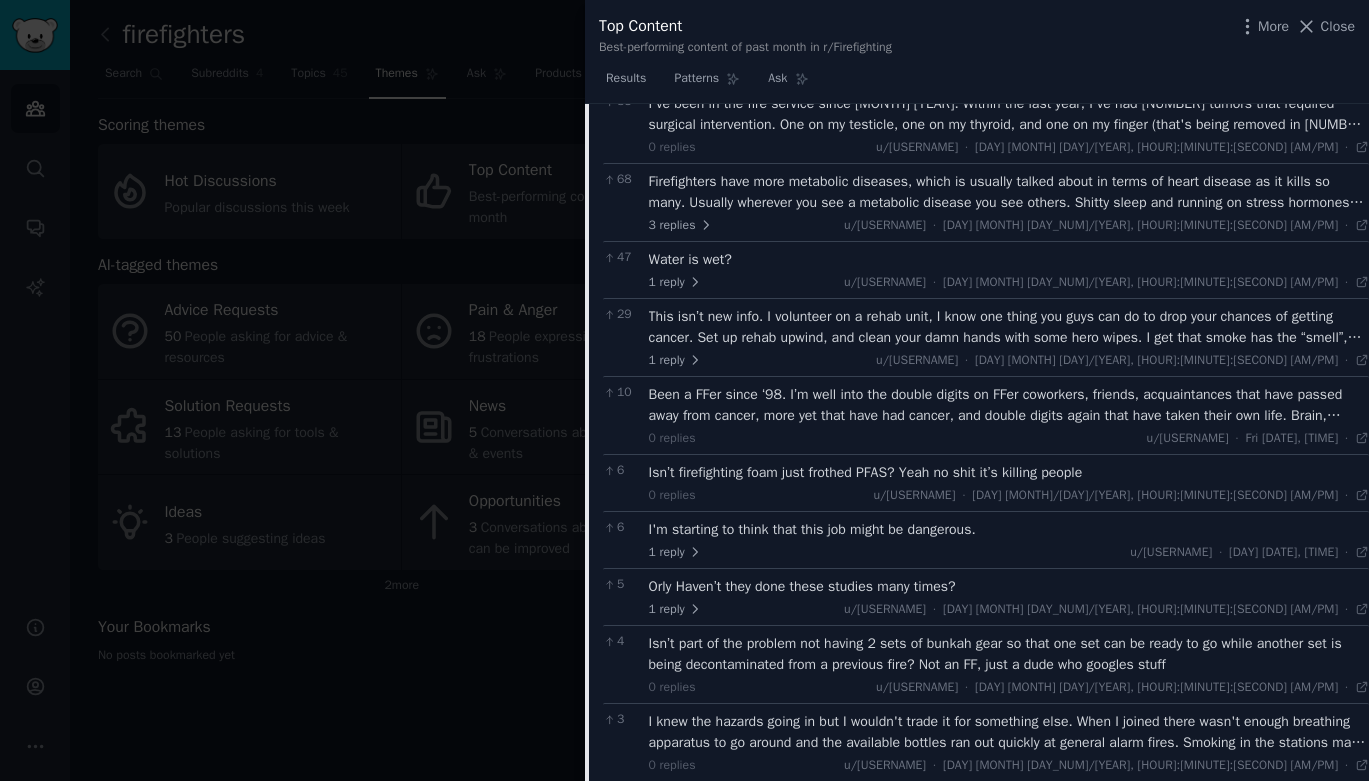 click on "This isn’t new info.
I volunteer on a rehab unit, I know one thing you guys can do to drop your chances of getting cancer.
Set up rehab upwind, and clean your damn hands with some hero wipes.
I get that smoke has the “smell”, but that smell ain’t good for you. Maybe we need a structure fire yankee candle lmao
If anyone else does rehab, I work on a treat system. You wipe your hands clean, and you earn a zyn (I’m not kidding)" at bounding box center (1009, 327) 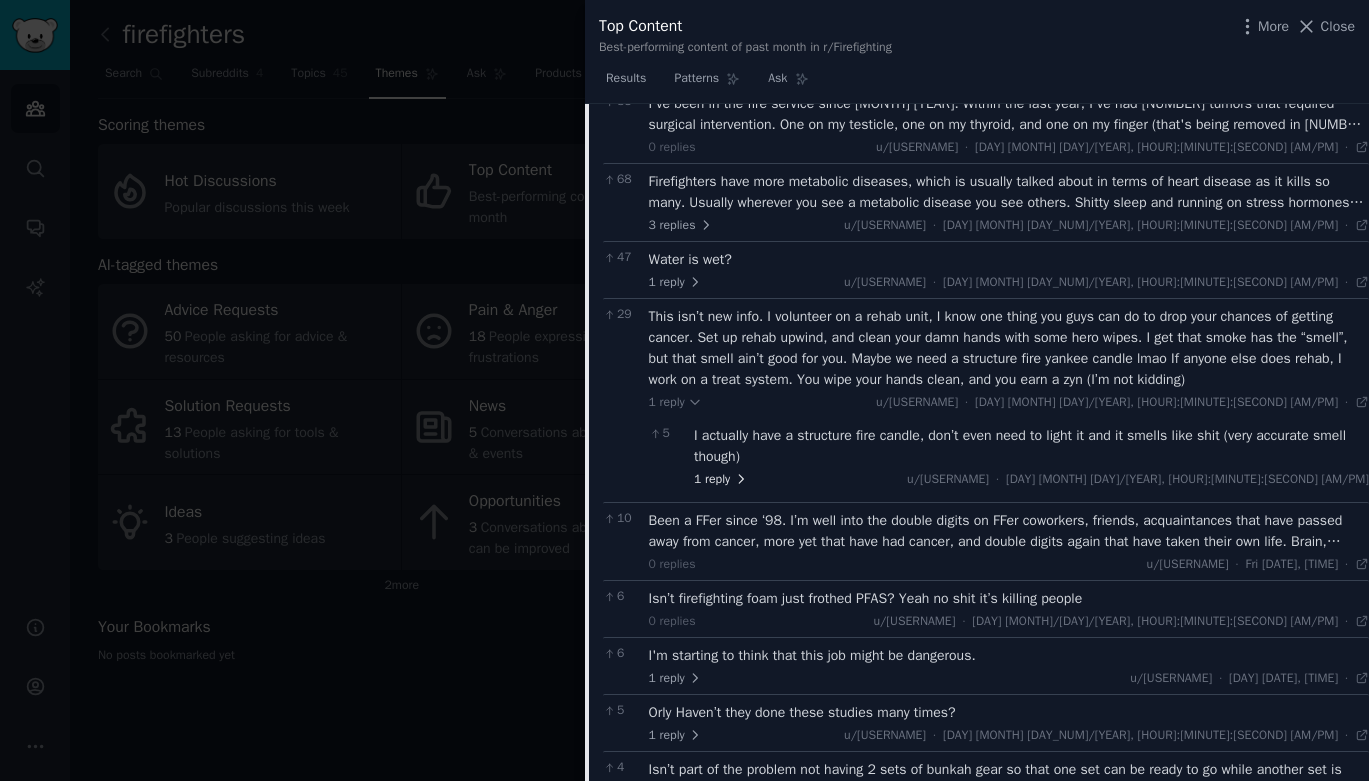 click on "1   reply" at bounding box center (721, 480) 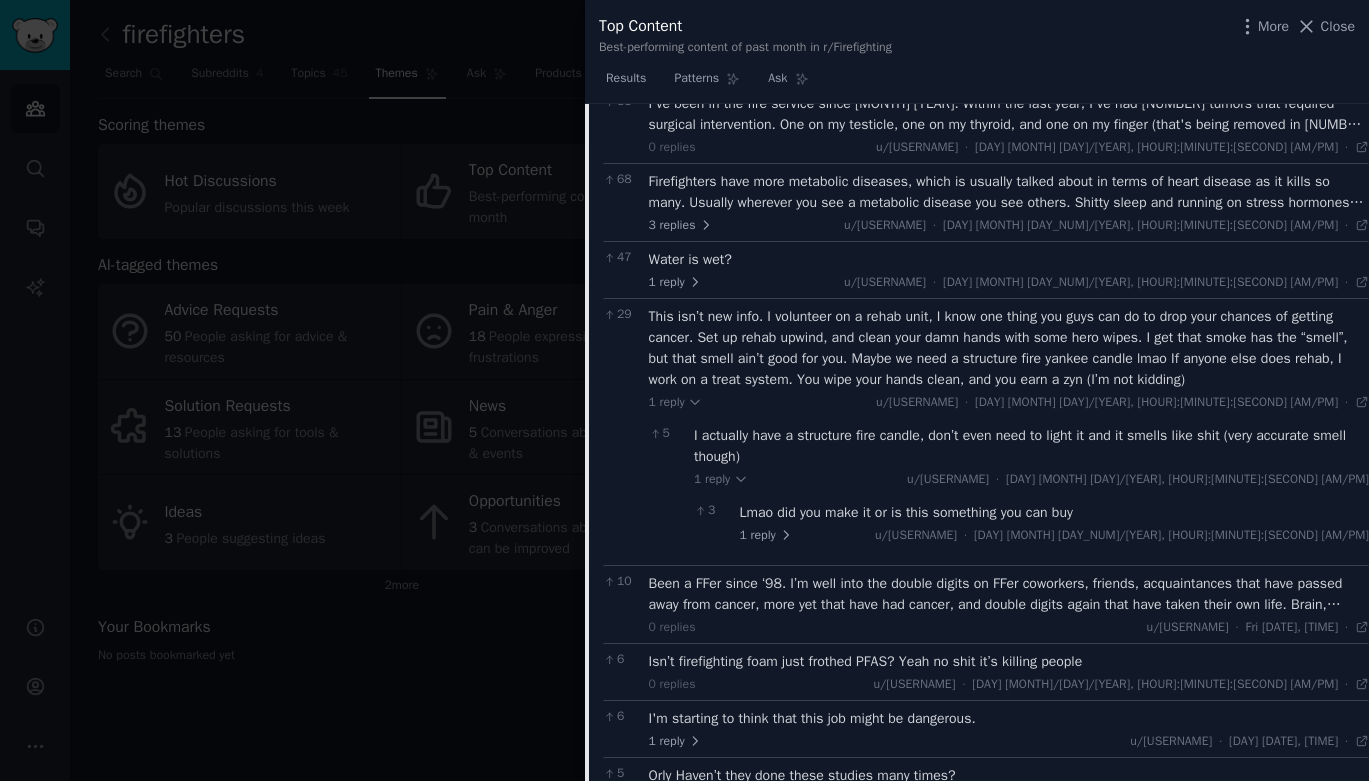 click on "Water is wet?" at bounding box center [1009, 259] 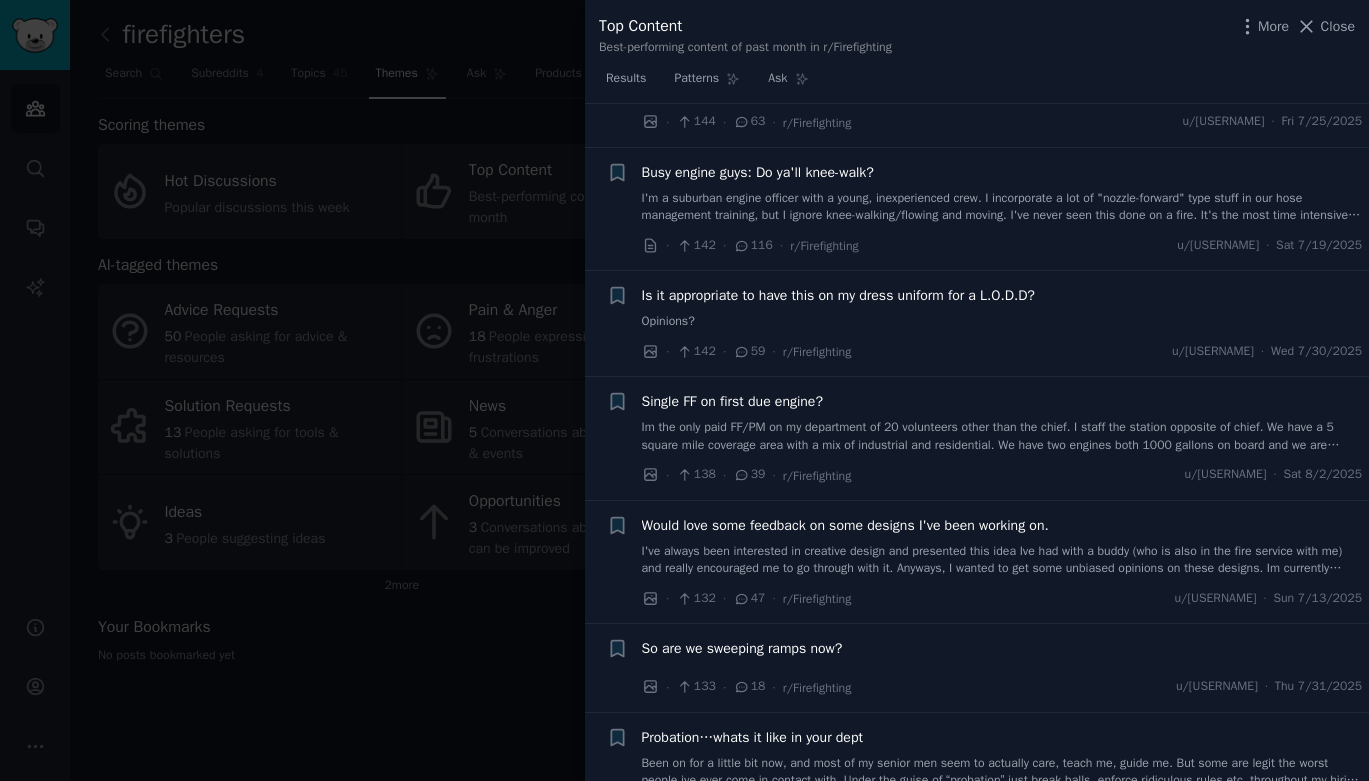 scroll, scrollTop: 5192, scrollLeft: 0, axis: vertical 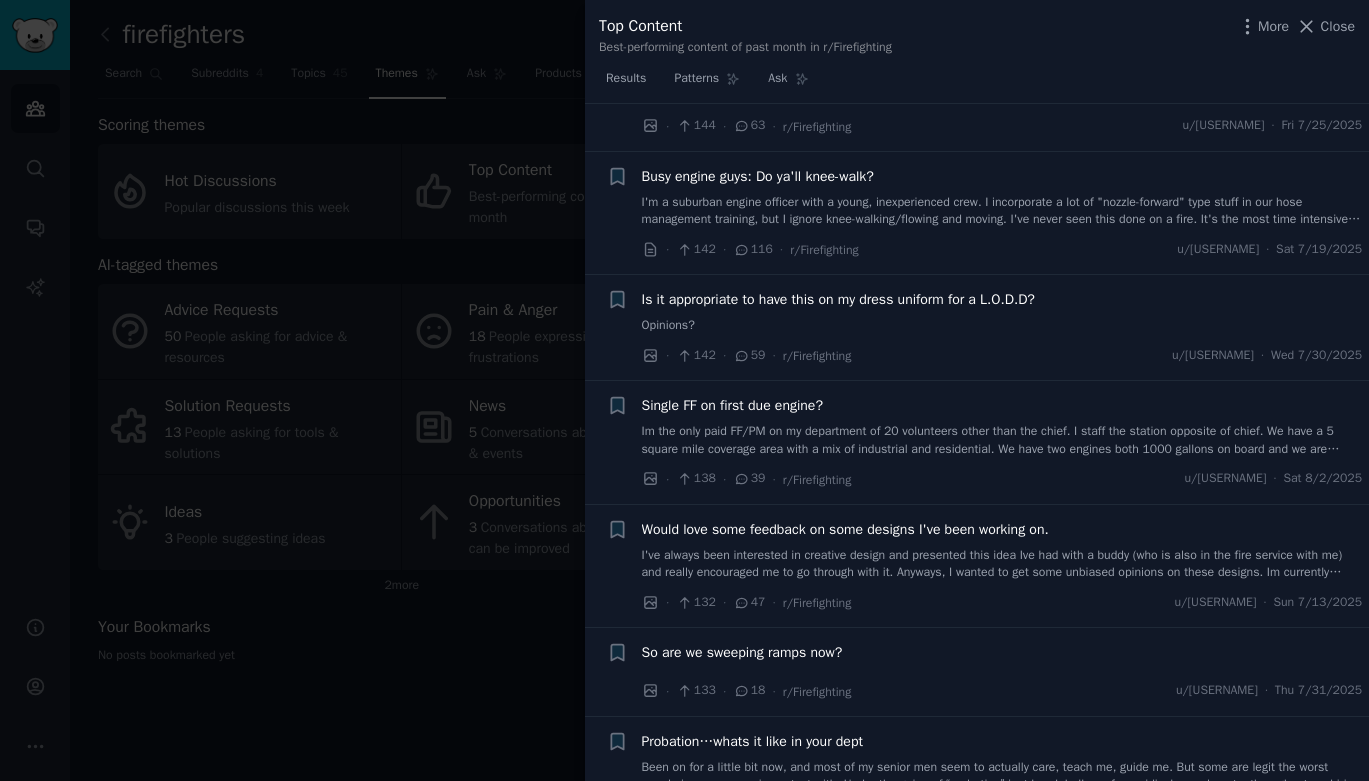 click on "I'm a suburban engine officer with a young, inexperienced crew.
I incorporate a lot of "nozzle-forward" type stuff in our hose management training, but I ignore knee-walking/flowing and moving. I've never seen this done on a fire. It's the most time intensive skill to learn and the least used part of that curriculum. I also worry about giving my new guys training scars. On real fires we typically advance hose crouched or standing.
I've tried to focus our training time on developing skills my guys will certainly use on the job: getting them to sub-20 second mask-up times, single man extension ladder throws, VEIS.
But I recently was reading the FSRI playbook and saw a reference to flowing and moving. This has caused me to second-guess my approach to engine training.
I'm not on a busy big city engine that goes to fires all the time. Those of you who are tell me: should we be drilling knee-walking?" at bounding box center (1002, 211) 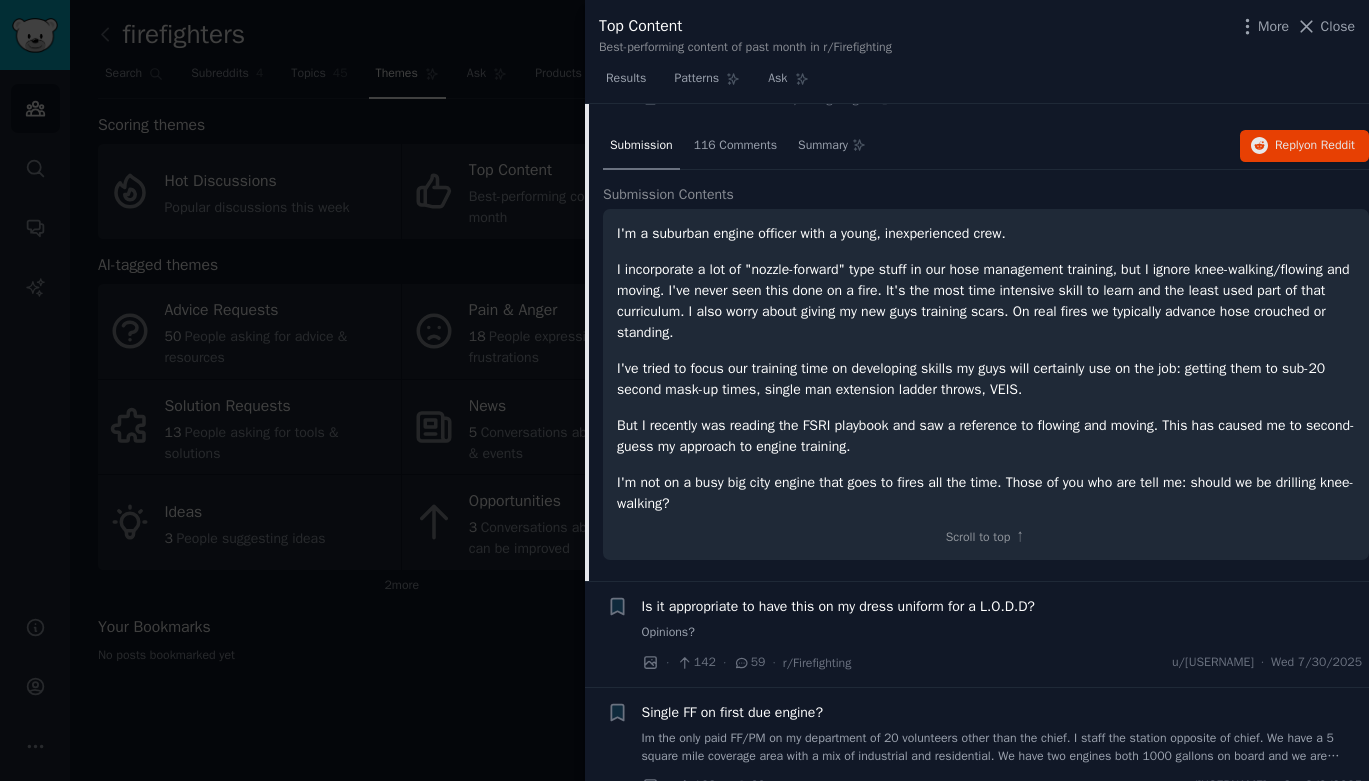 scroll, scrollTop: 3577, scrollLeft: 0, axis: vertical 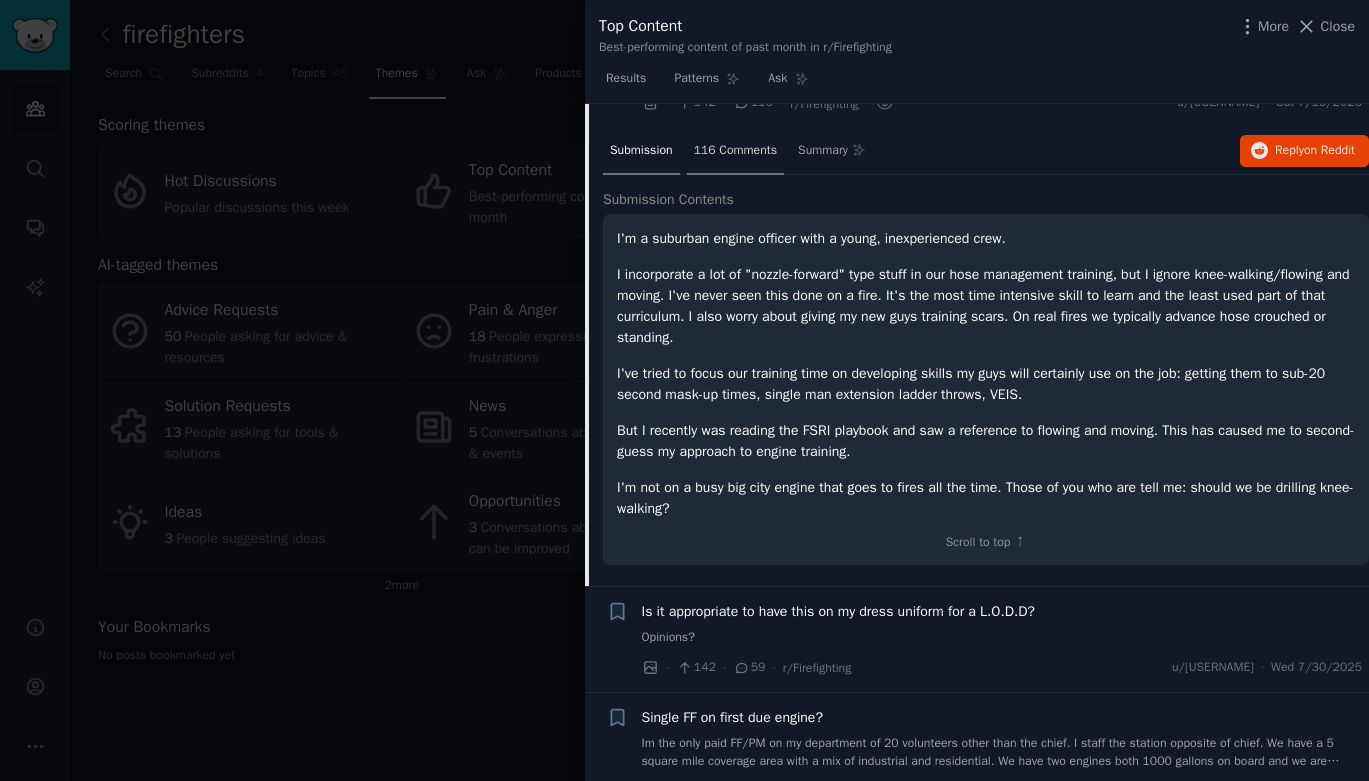 click on "116 Comments" at bounding box center [735, 151] 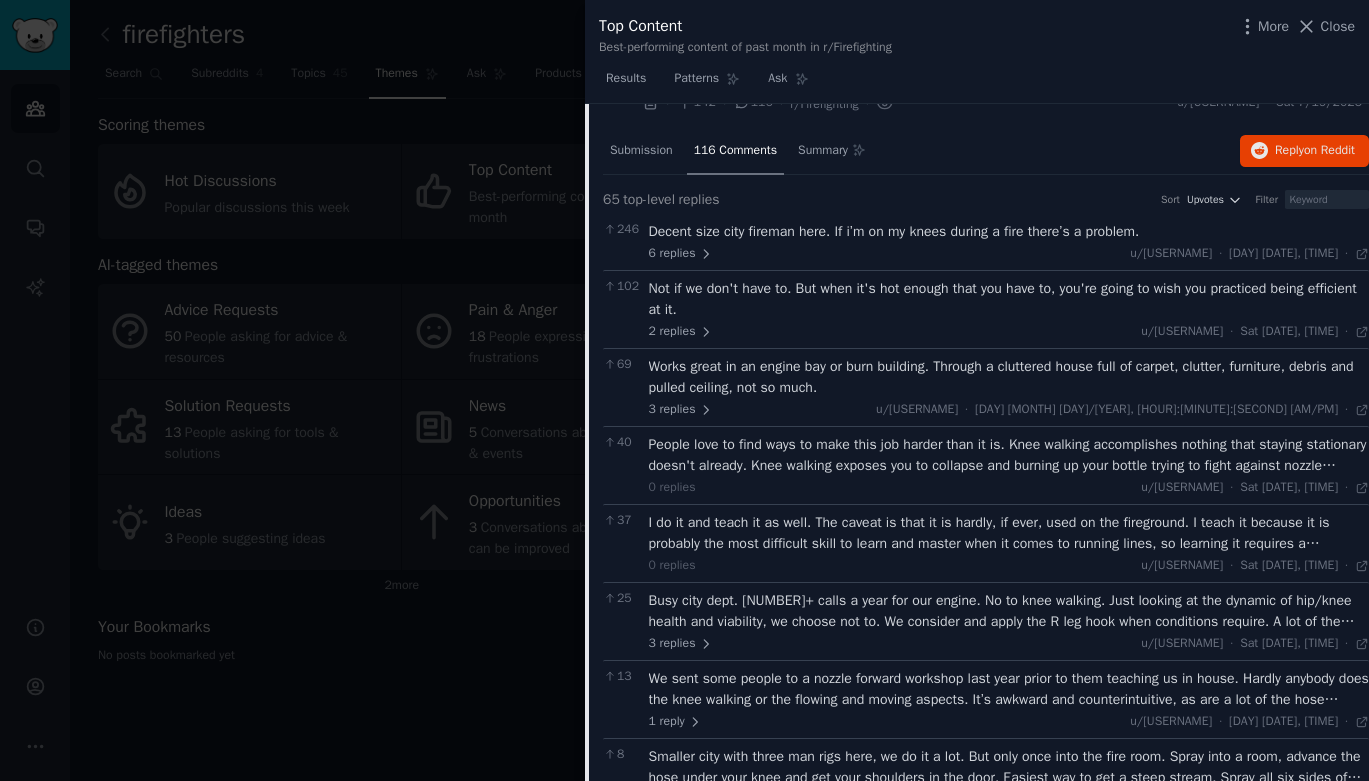 click on "I do it and teach it as well.
The caveat is that it is hardly, if ever, used on the fireground. I teach it because it is probably the most difficult skill to learn and master when it comes to running lines, so learning it requires a command of several other skills. If my rookie can learn to advance and move on his knees then it's going to make the [NUMBER]% of bread and butter line operations that much easier for him" at bounding box center (1009, 533) 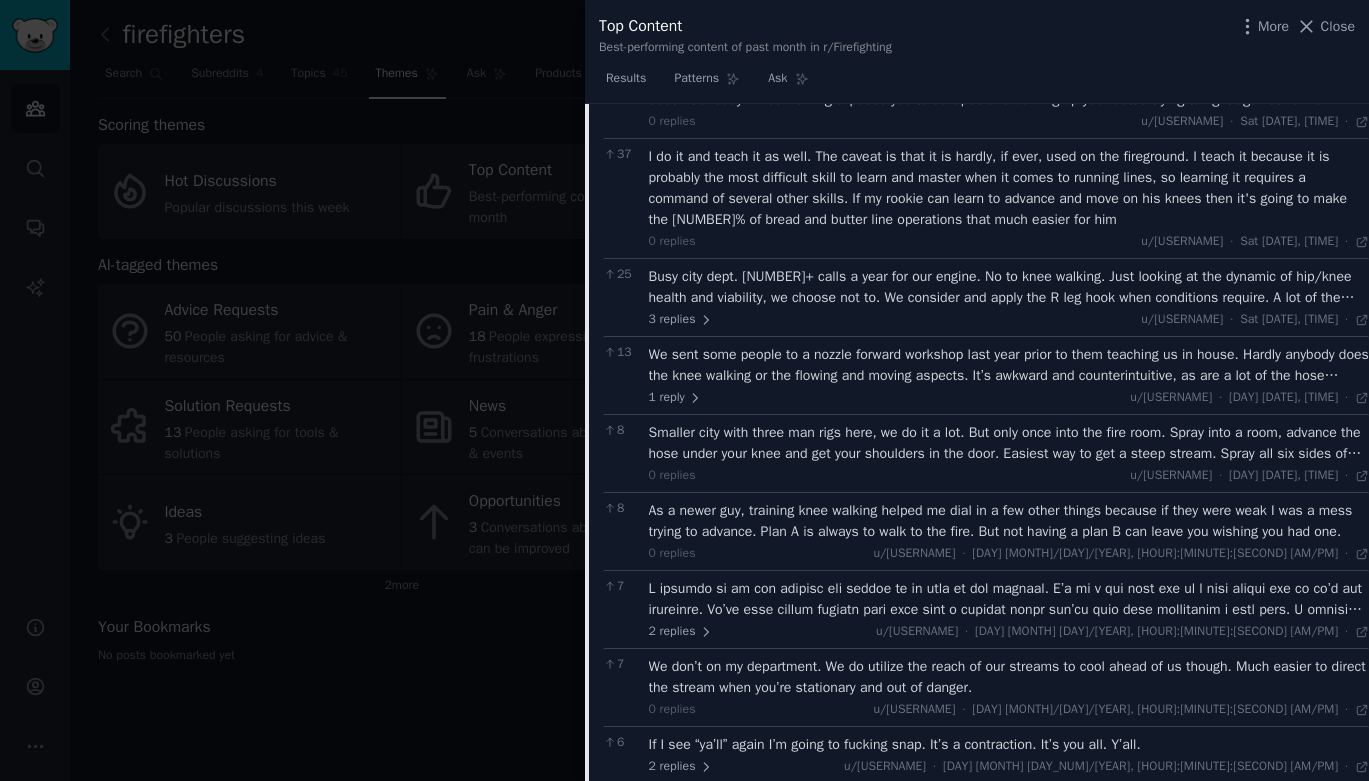 scroll, scrollTop: 3950, scrollLeft: 0, axis: vertical 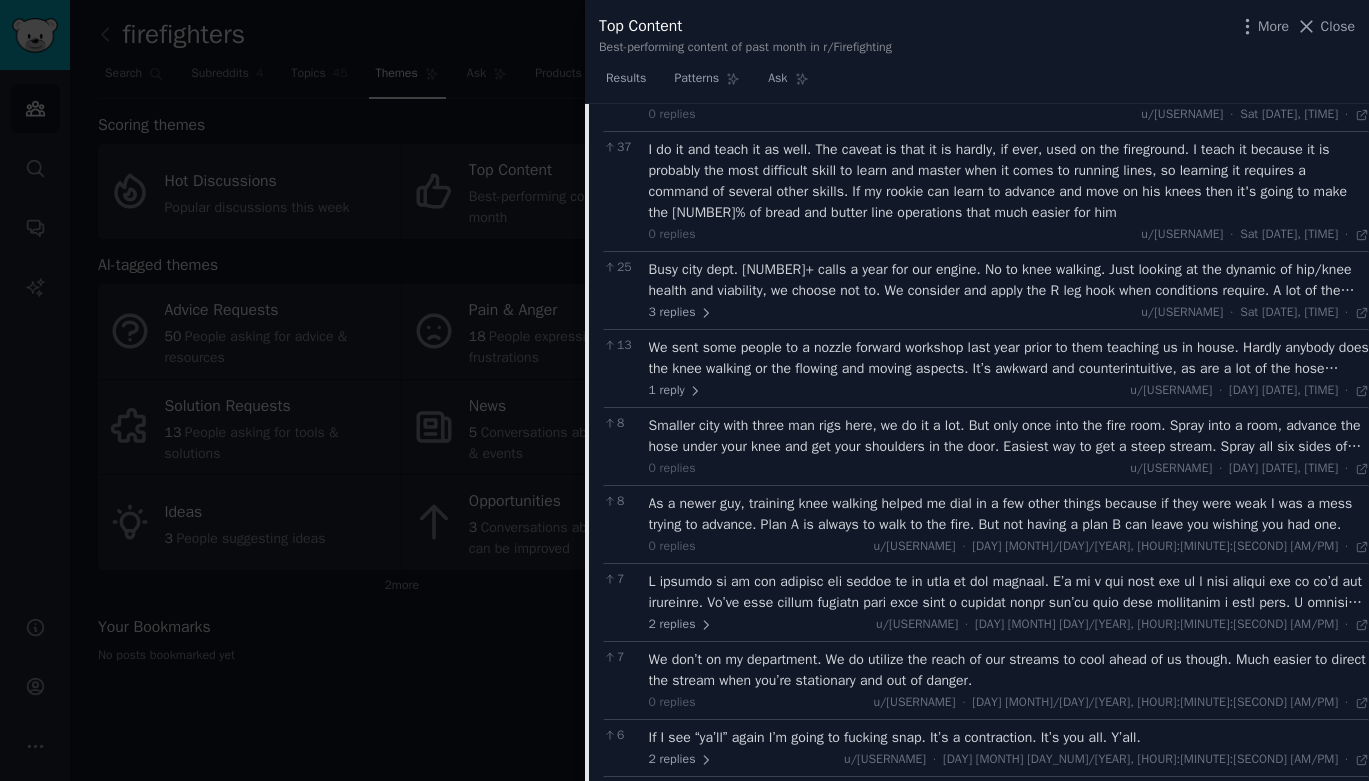 click on "Busy city dept. [NUMBER]+ calls a year for our engine. No to knee walking. Just looking at the dynamic of hip/knee health and viability, we choose not to. We consider and apply the R leg hook when conditions require. A lot of the time we teach a heavy emphasis on proper water application. This makes the environment safer overall and leads to better habit building and faster suppression techniques." at bounding box center (1009, 280) 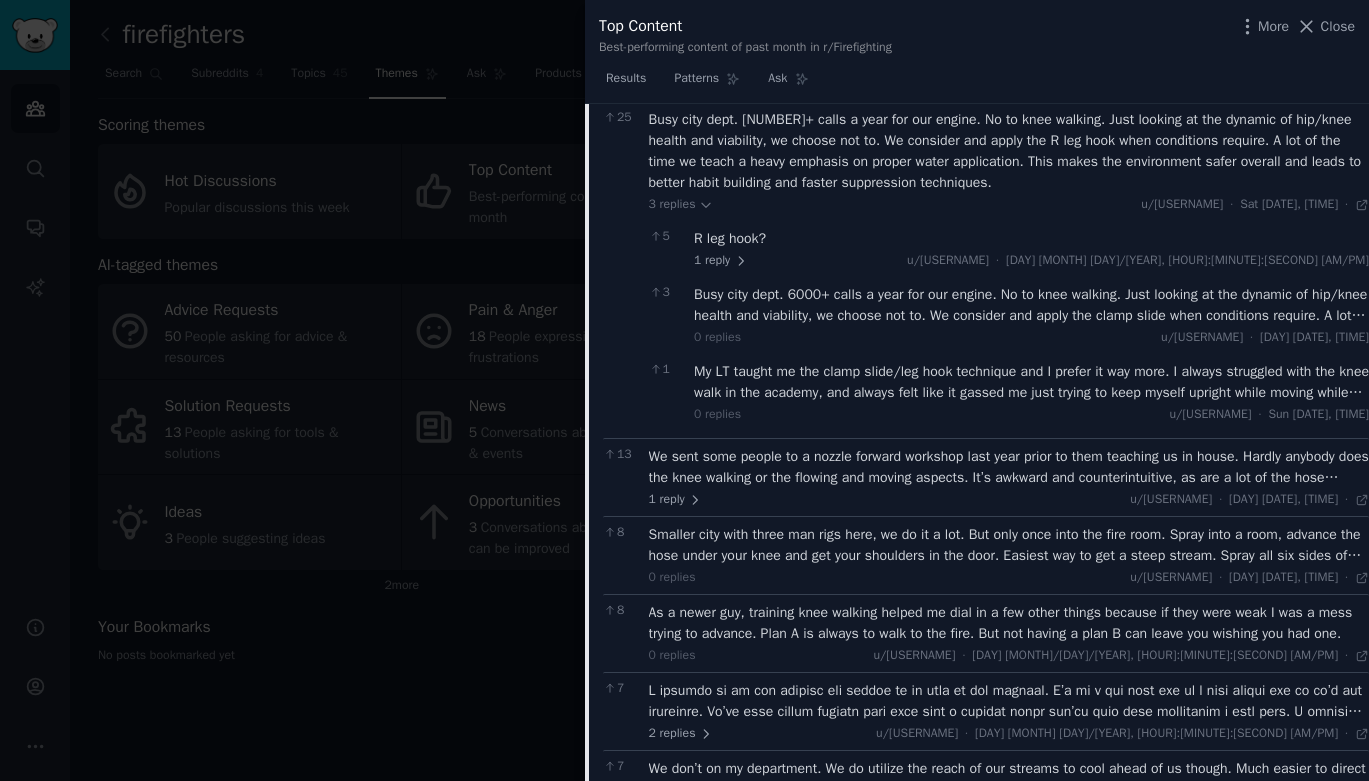 scroll, scrollTop: 4106, scrollLeft: 0, axis: vertical 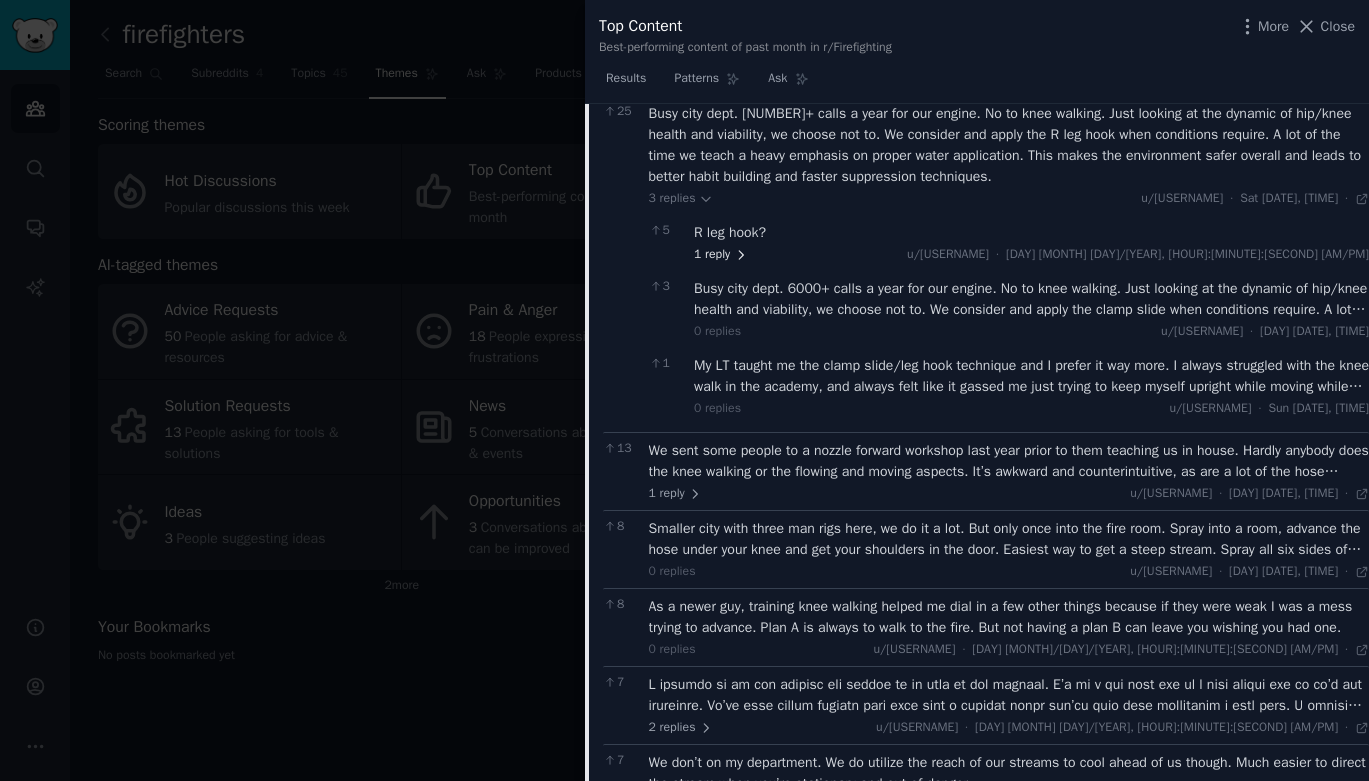 click on "1   reply" at bounding box center (721, 255) 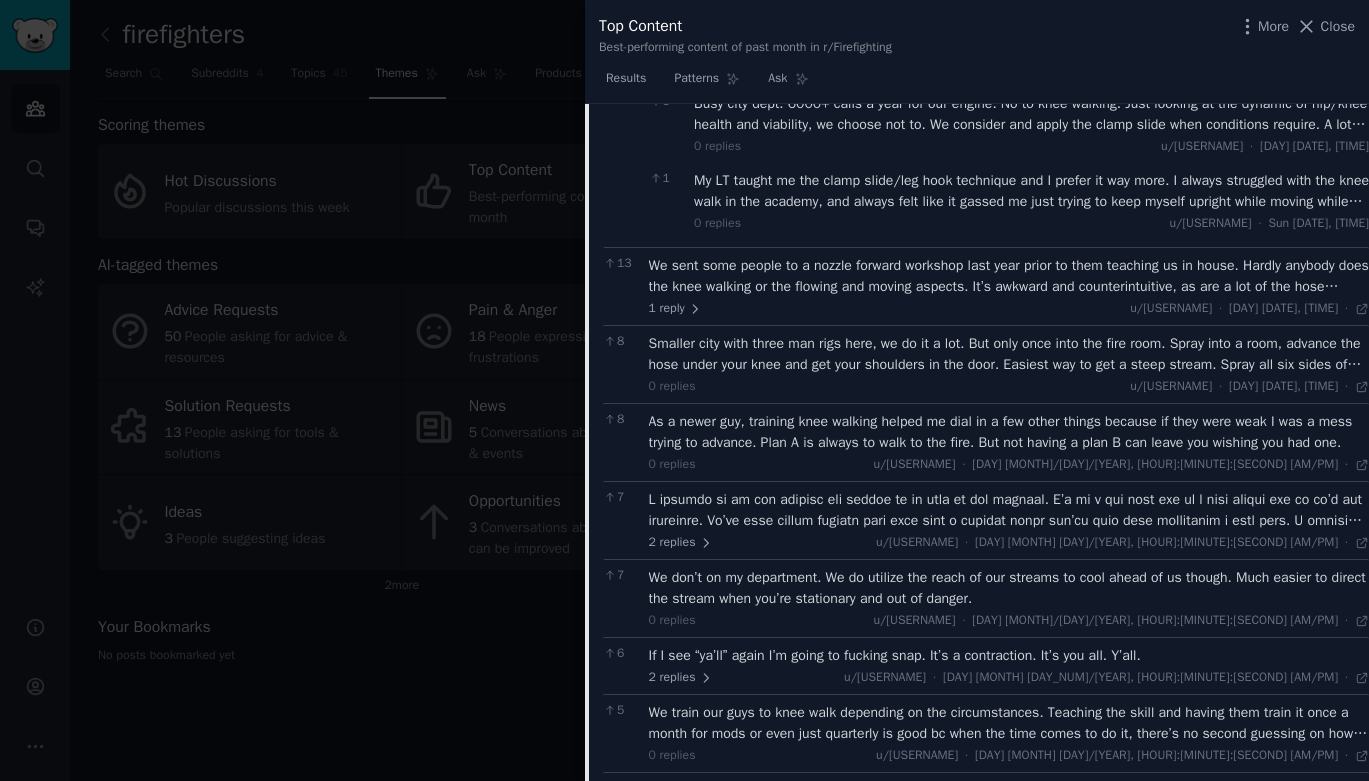 scroll, scrollTop: 4357, scrollLeft: 0, axis: vertical 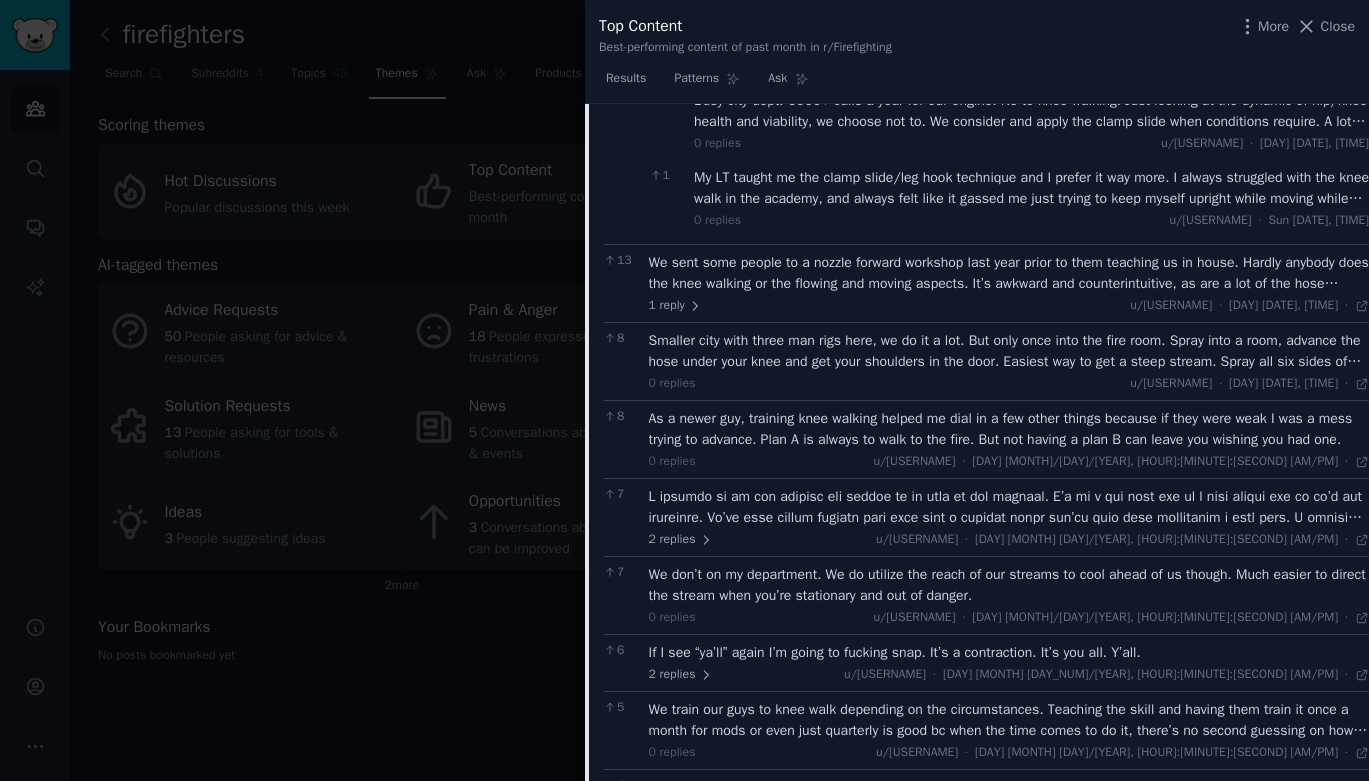 click on "My LT taught me the clamp slide/leg hook technique and I prefer it way more. I always struggled with the knee walk in the academy, and always felt like it gassed me just trying to keep myself upright while moving while flowing, but I can move with the hose while flowing pretty easily using the clamp/hook technique if I needed to use it." at bounding box center (1031, 188) 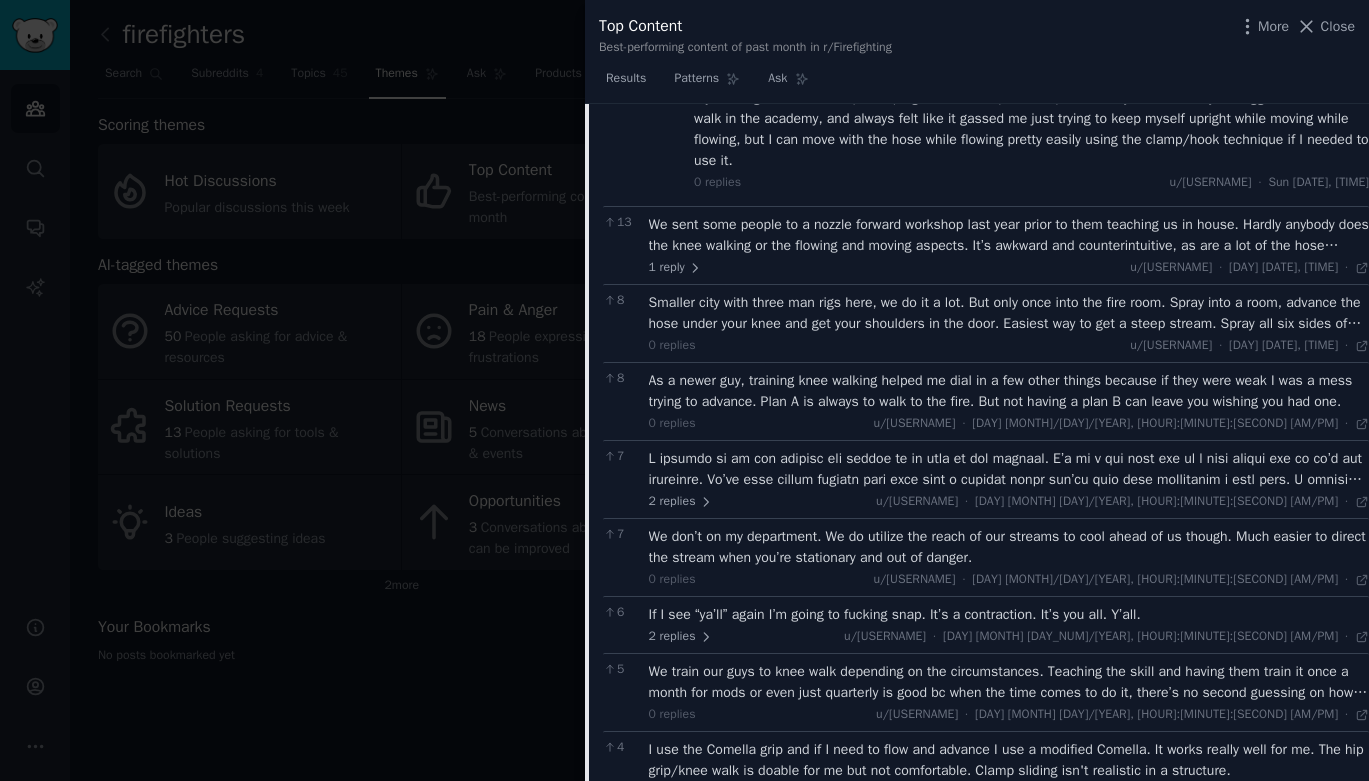 scroll, scrollTop: 4442, scrollLeft: 0, axis: vertical 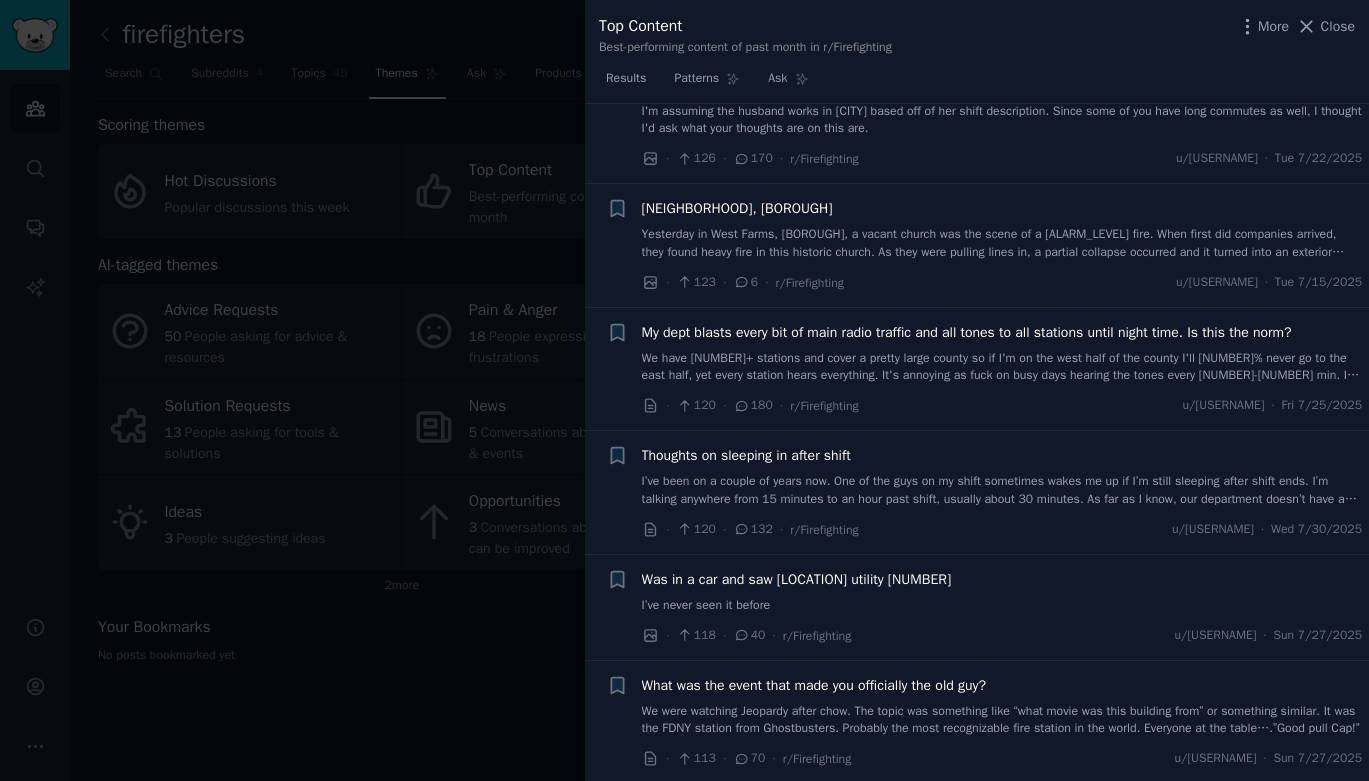 click on "Yesterday in West Farms, [BOROUGH], a vacant church was the scene of a [ALARM_LEVEL] fire. When first did companies arrived, they found heavy fire in this historic church. As they were pulling lines in, a partial collapse occurred and it turned into an exterior operation with a tower ladder." at bounding box center [1002, 243] 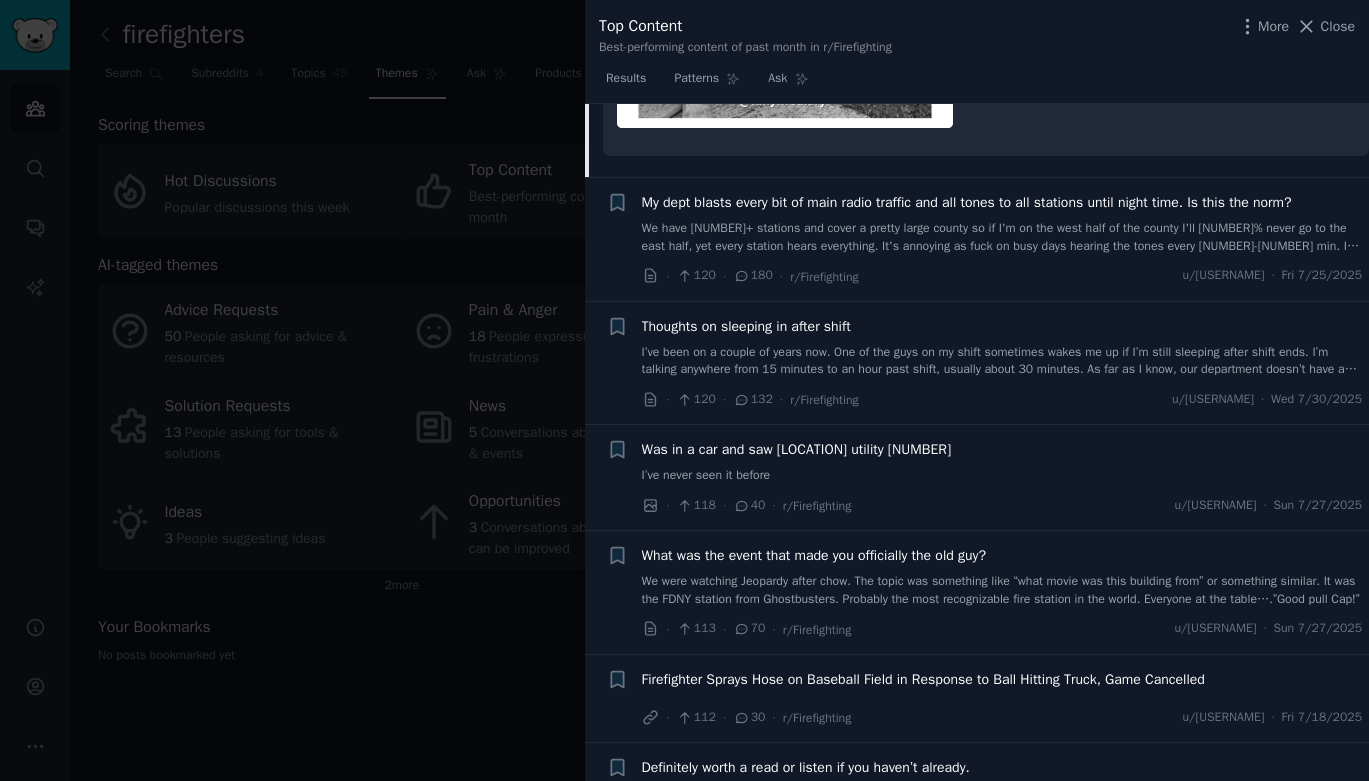 scroll, scrollTop: 5666, scrollLeft: 0, axis: vertical 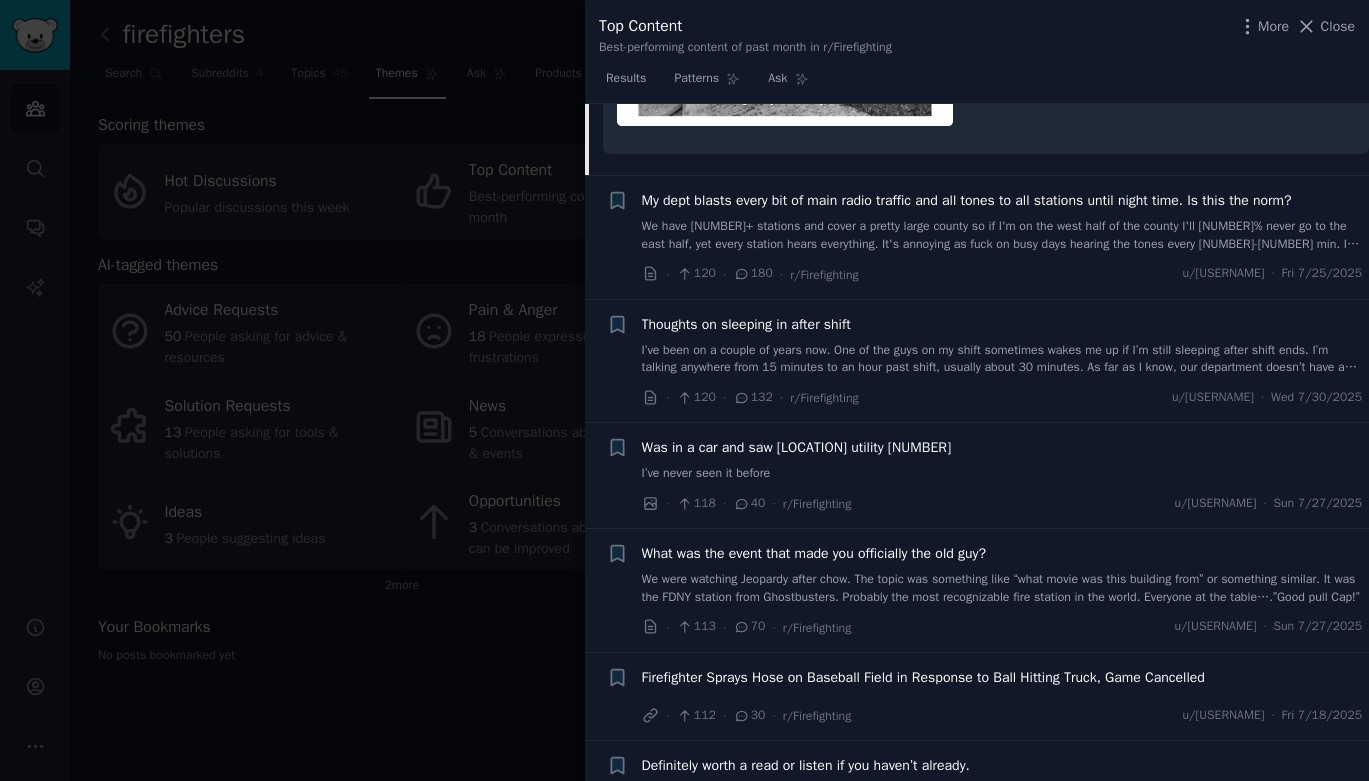 click on "I’ve been on a couple of years now. One of the guys on my shift sometimes wakes me up if I’m still sleeping after shift ends. I’m talking anywhere from 15 minutes to an hour past shift, usually about 30 minutes.
As far as I know, our department doesn’t have an official policy on clearing bunks after shift. My lieutenant’s never mentioned it, though to be fair he’s usually gone by the end of shift.
I’ve seen other shifts sleep in, and I’ve read about guys doing it here too. It makes sense to me: catch up on some sleep, drive home safe. When I asked the FF about the other shifts, he said “they’ve been here longer.”
That rubbed me the wrong way, but I’m wondering if I’m being unreasonable here. I’m going to check with my lieutenant to be sure, but I wanted to see what others think." at bounding box center (1002, 359) 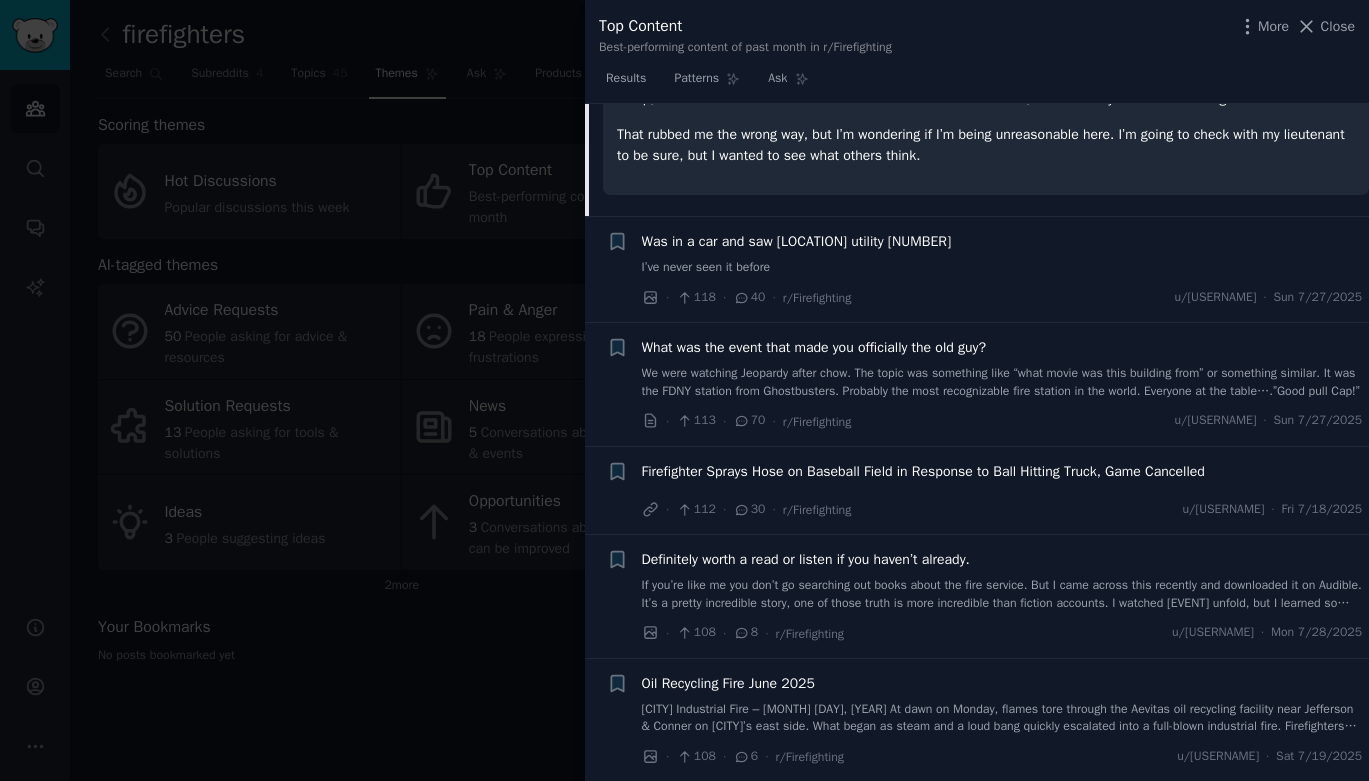 scroll, scrollTop: 5143, scrollLeft: 0, axis: vertical 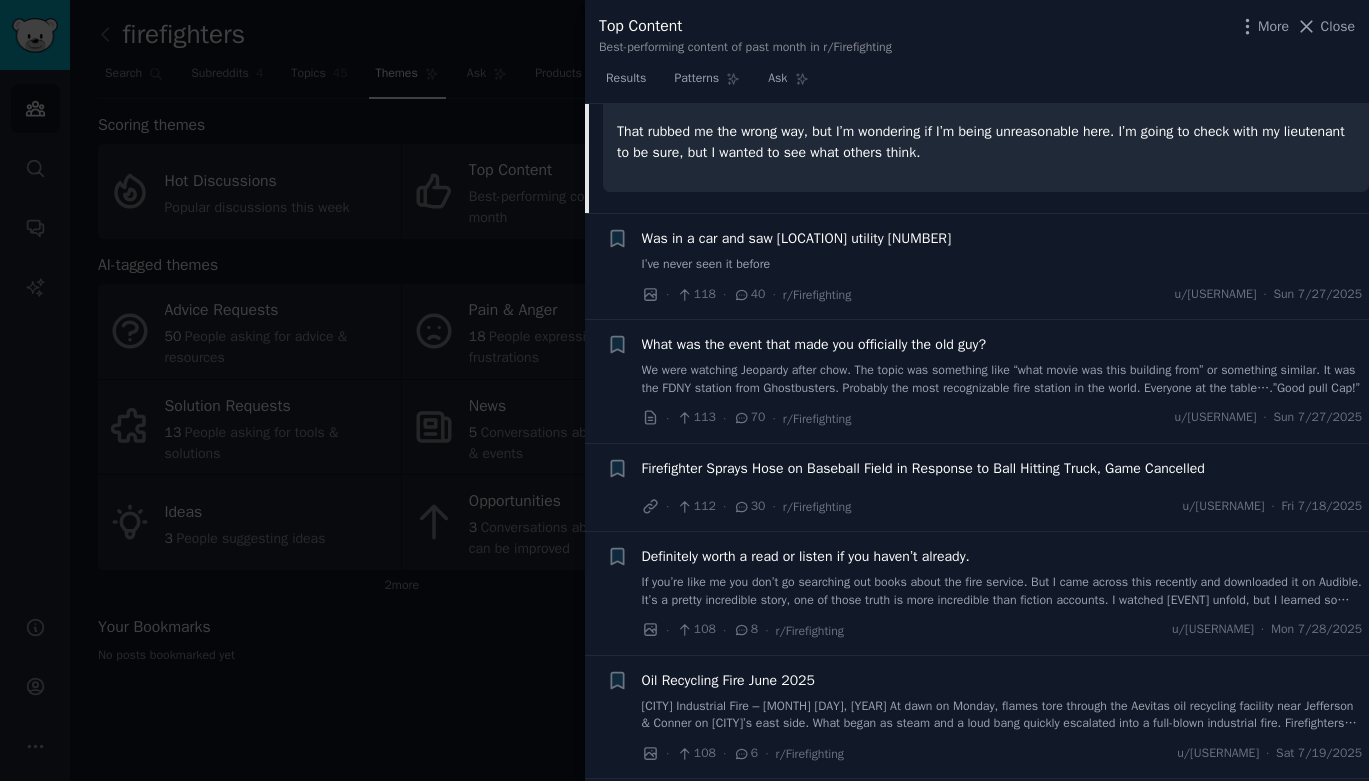 click on "Was in a car and saw [LOCATION] utility [NUMBER]" at bounding box center (797, 238) 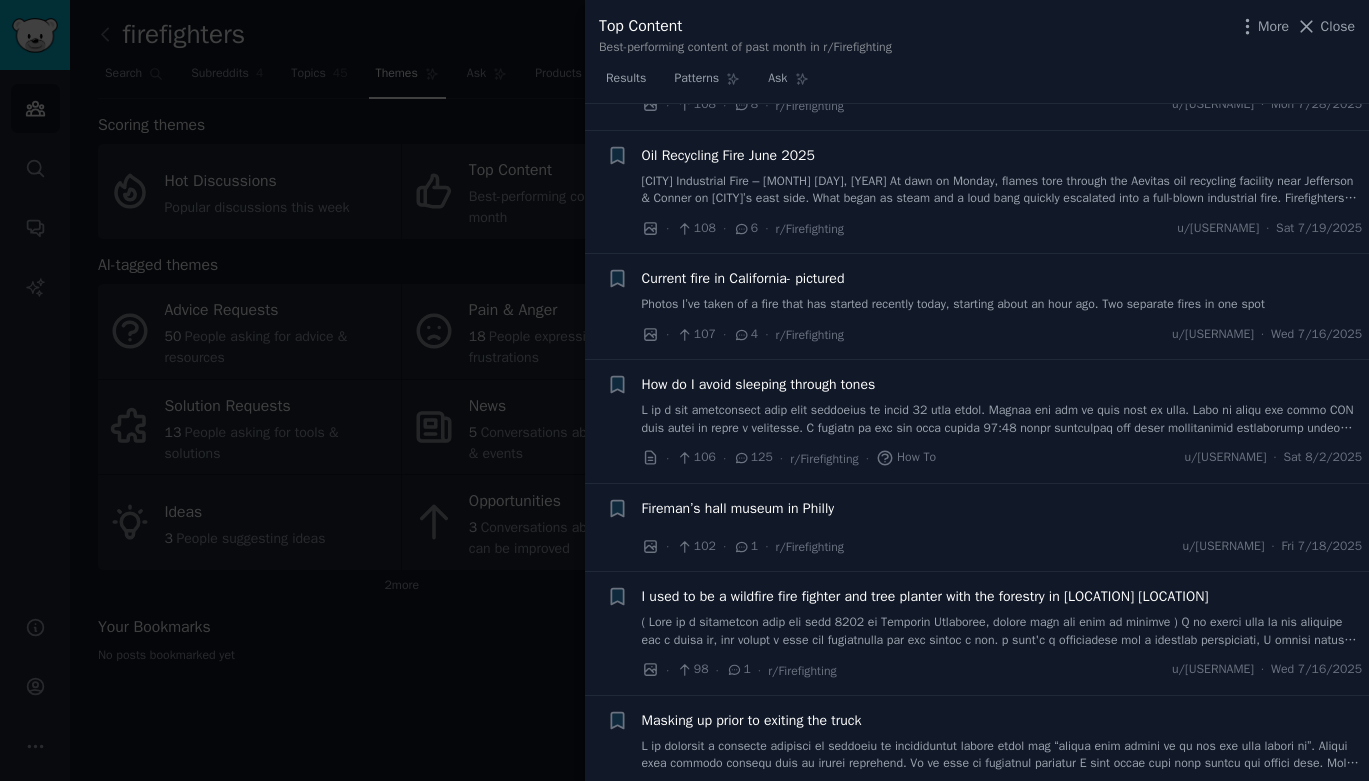 scroll, scrollTop: 6877, scrollLeft: 0, axis: vertical 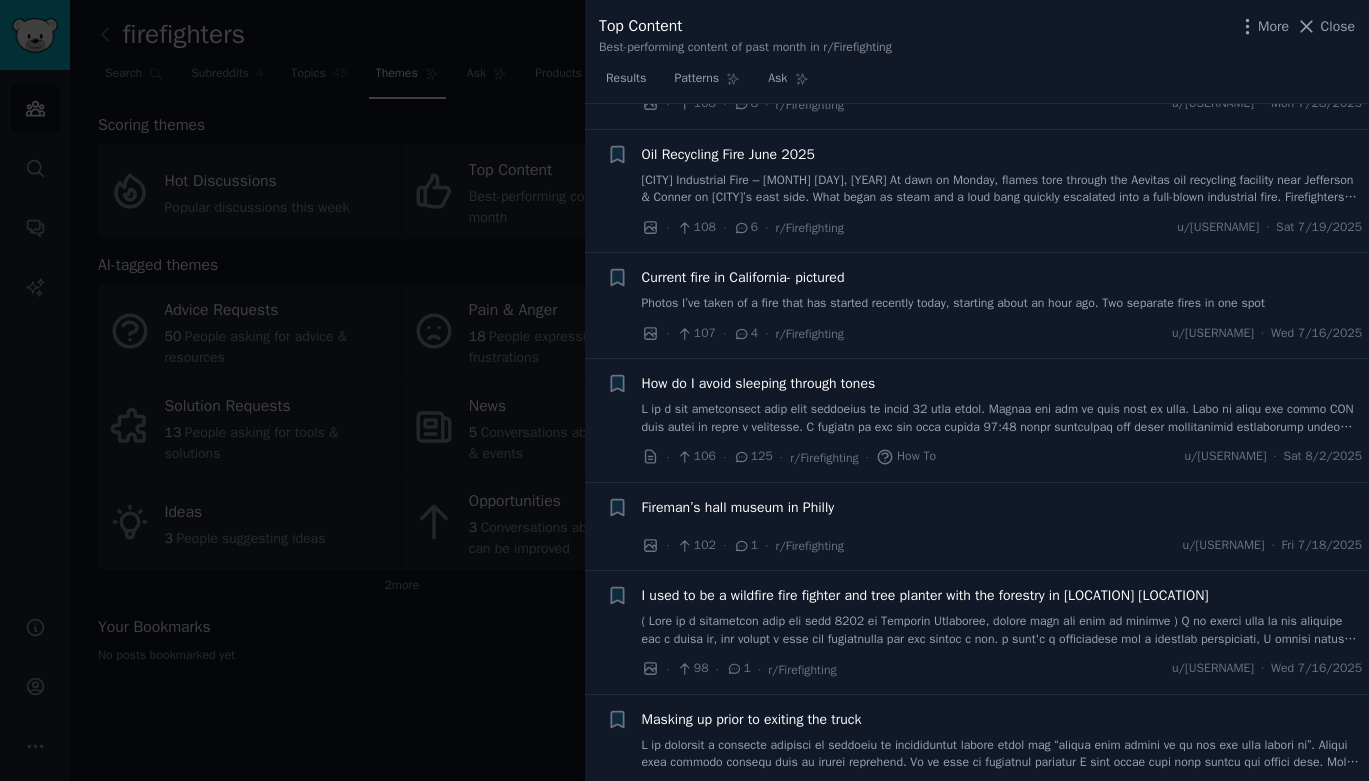 click at bounding box center [1002, 418] 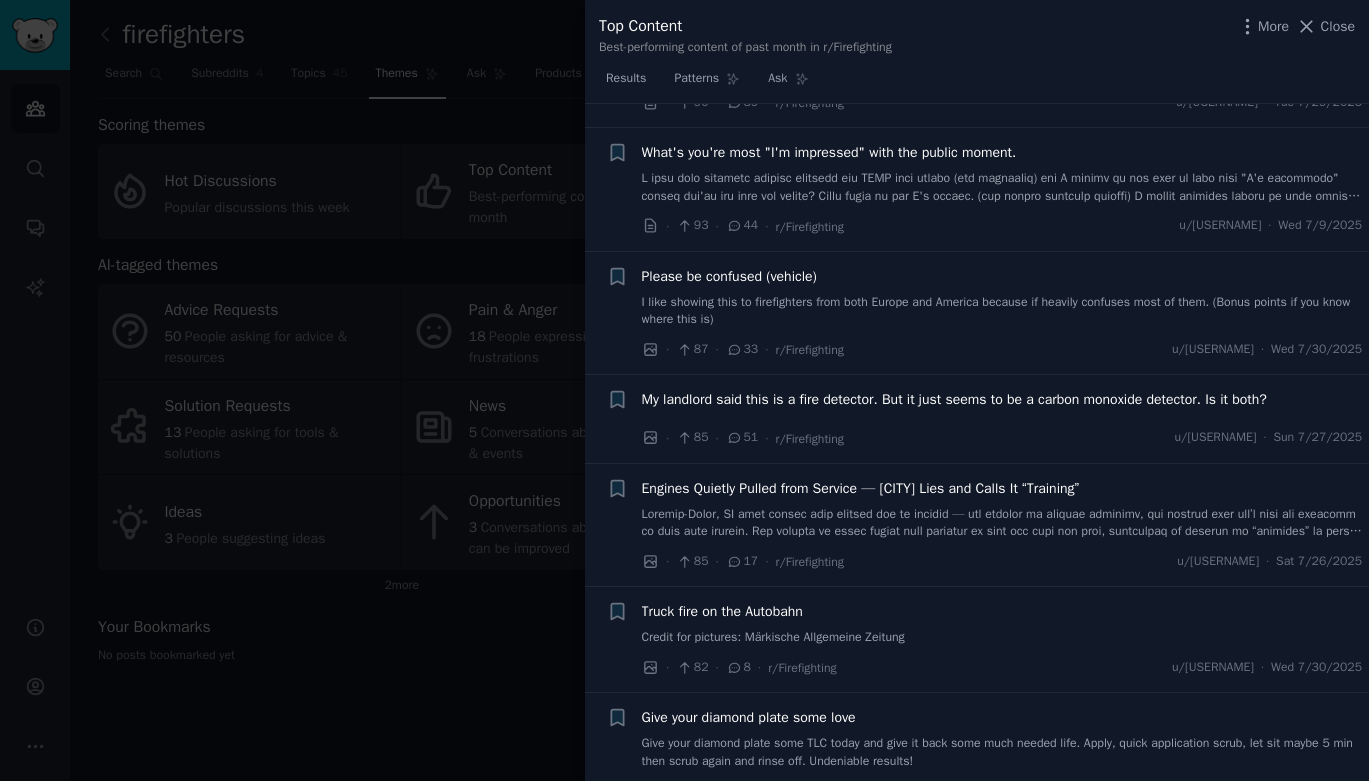 scroll, scrollTop: 6742, scrollLeft: 0, axis: vertical 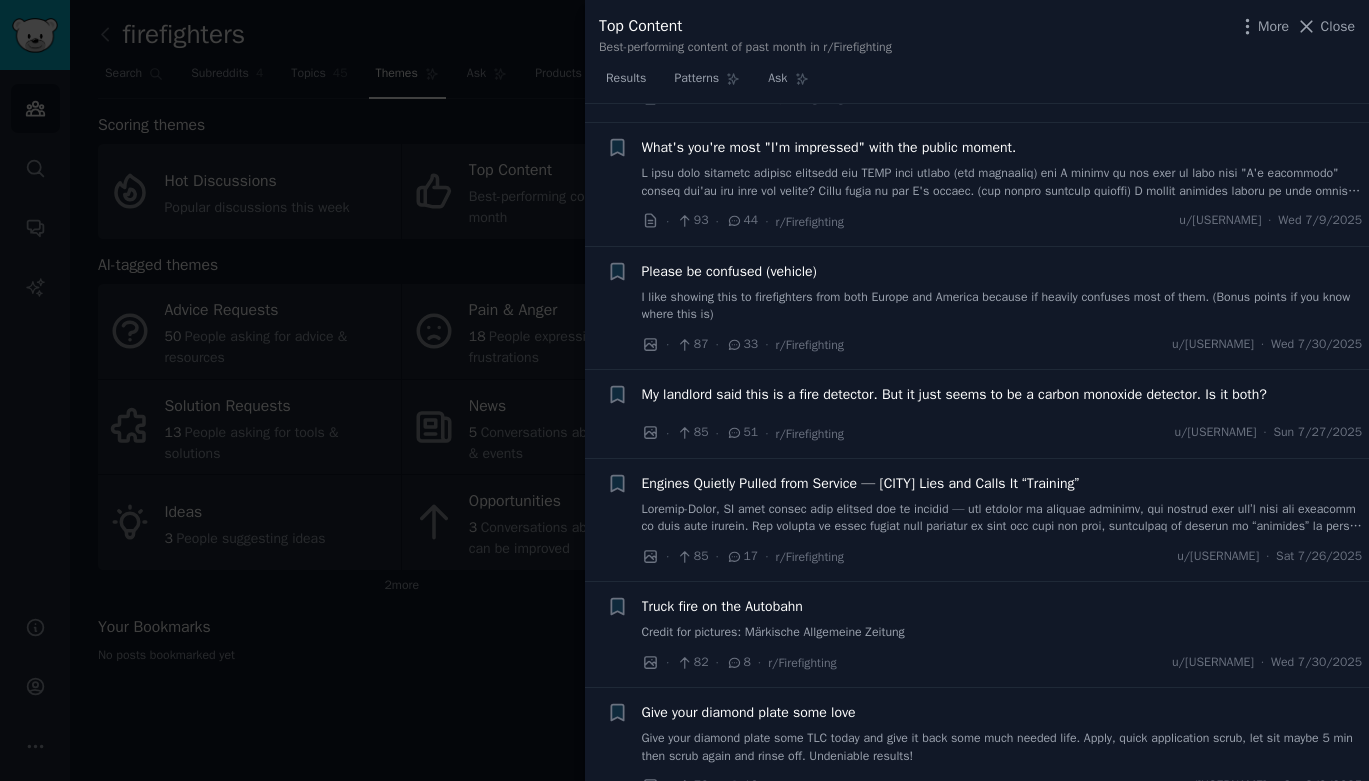 click on "I like showing this to firefighters from both Europe and America because if heavily confuses most of them. (Bonus points if you know where this is)" at bounding box center (1002, 306) 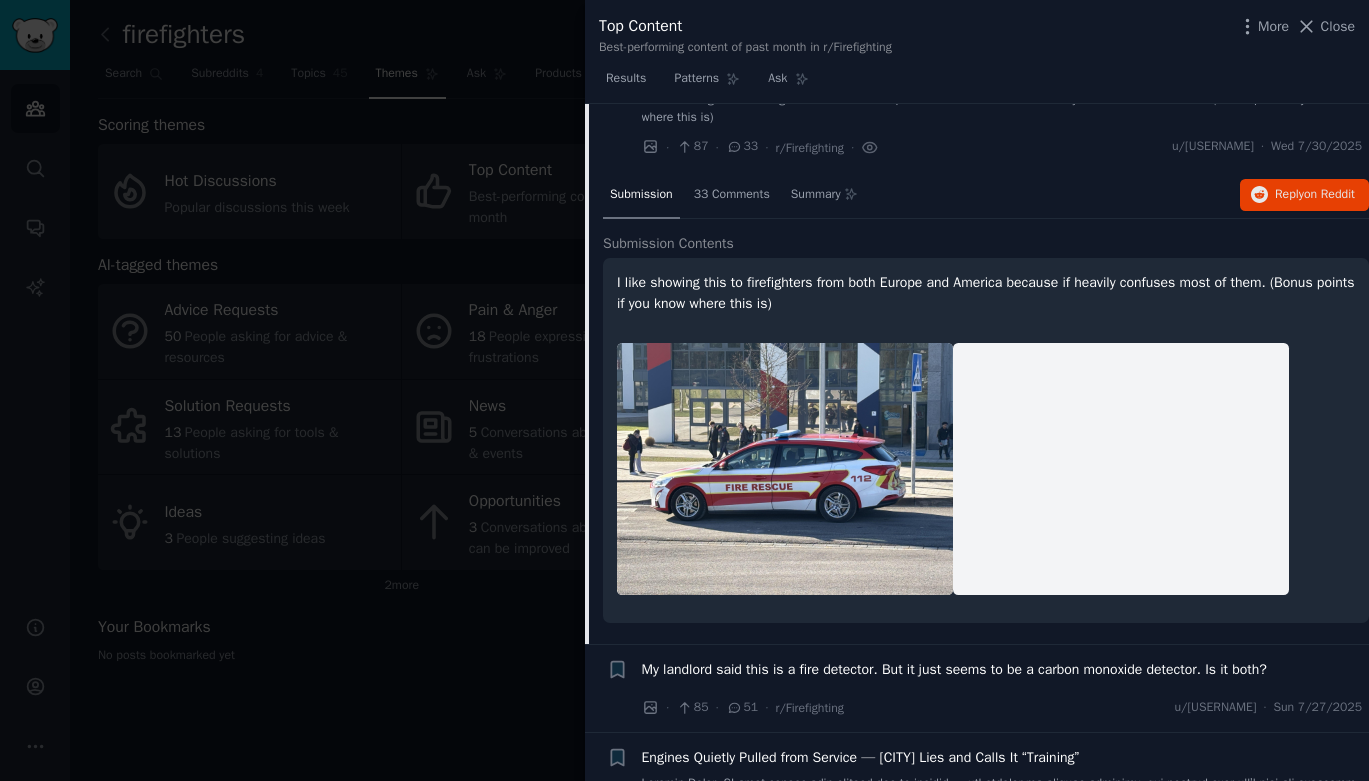 scroll, scrollTop: 6315, scrollLeft: 0, axis: vertical 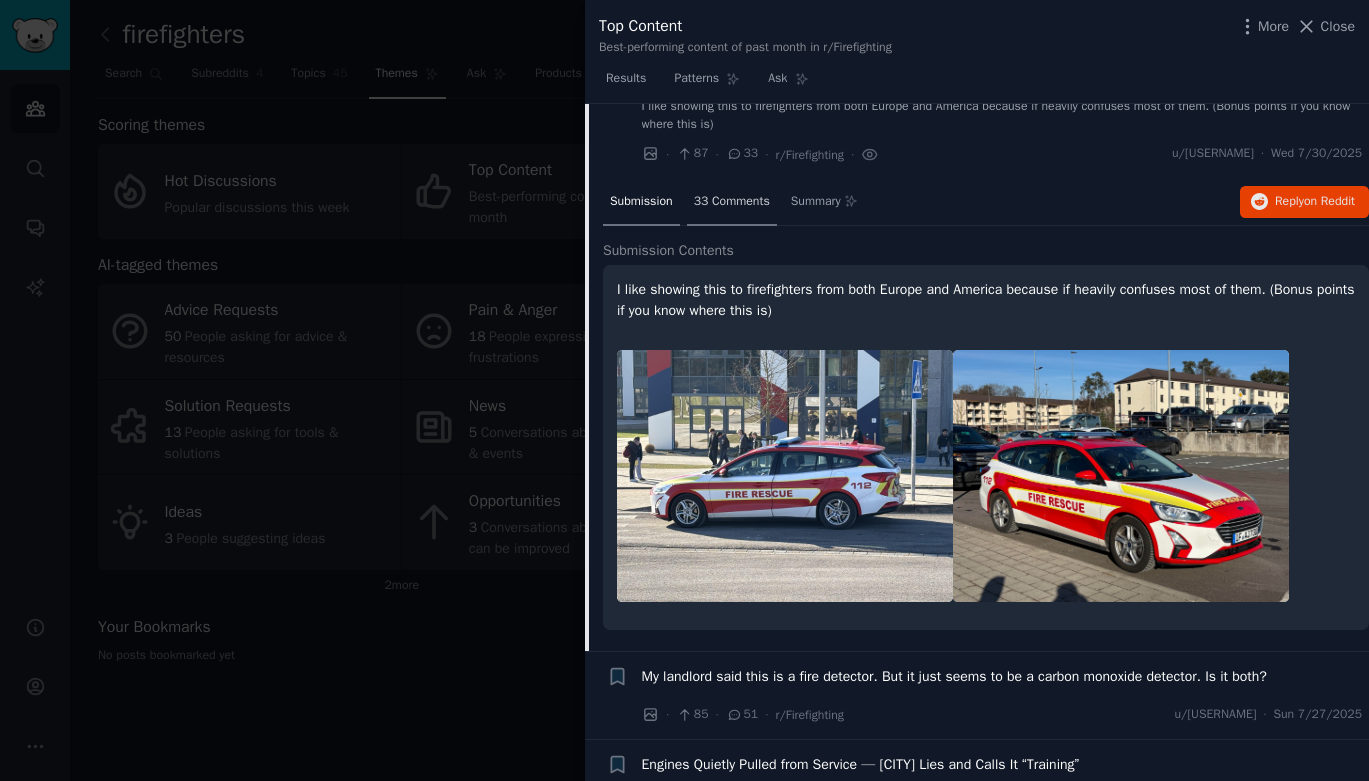 click on "33 Comments" at bounding box center [732, 202] 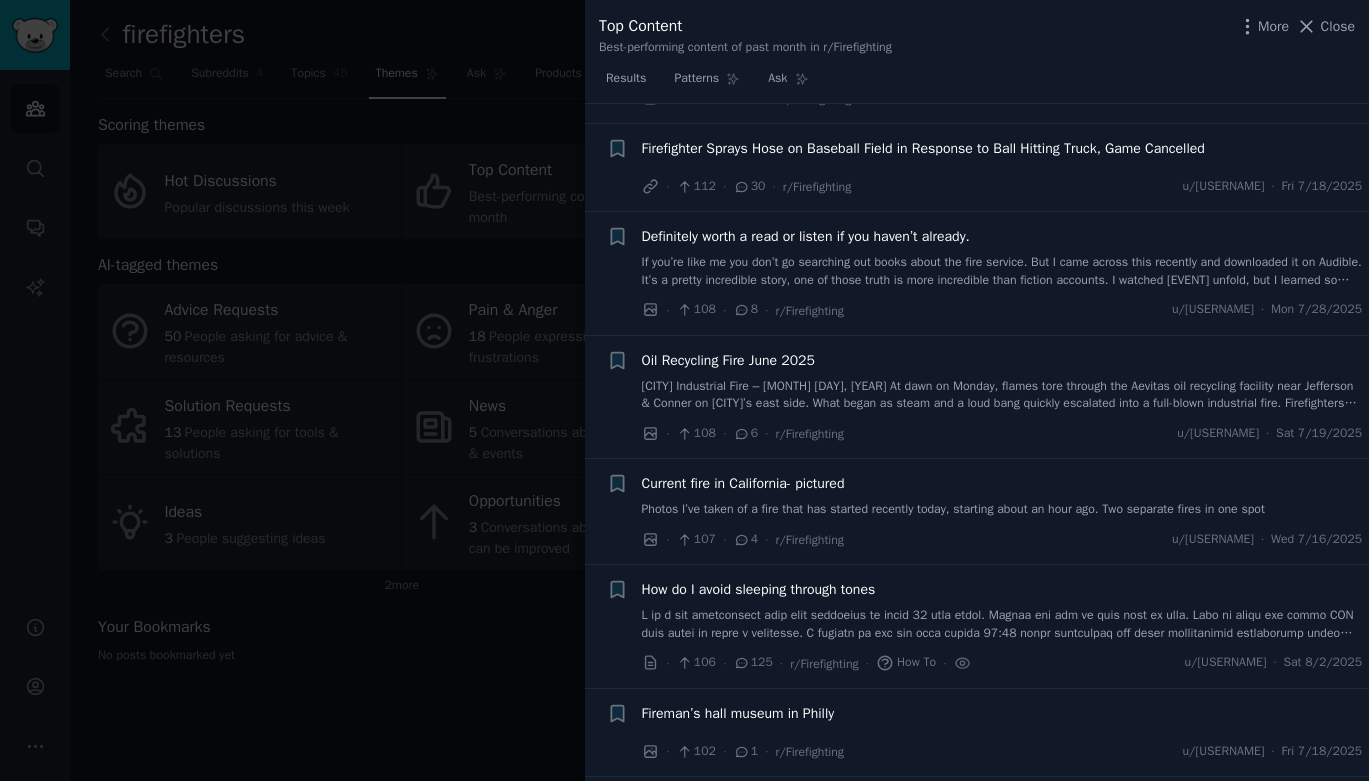 scroll, scrollTop: 5098, scrollLeft: 0, axis: vertical 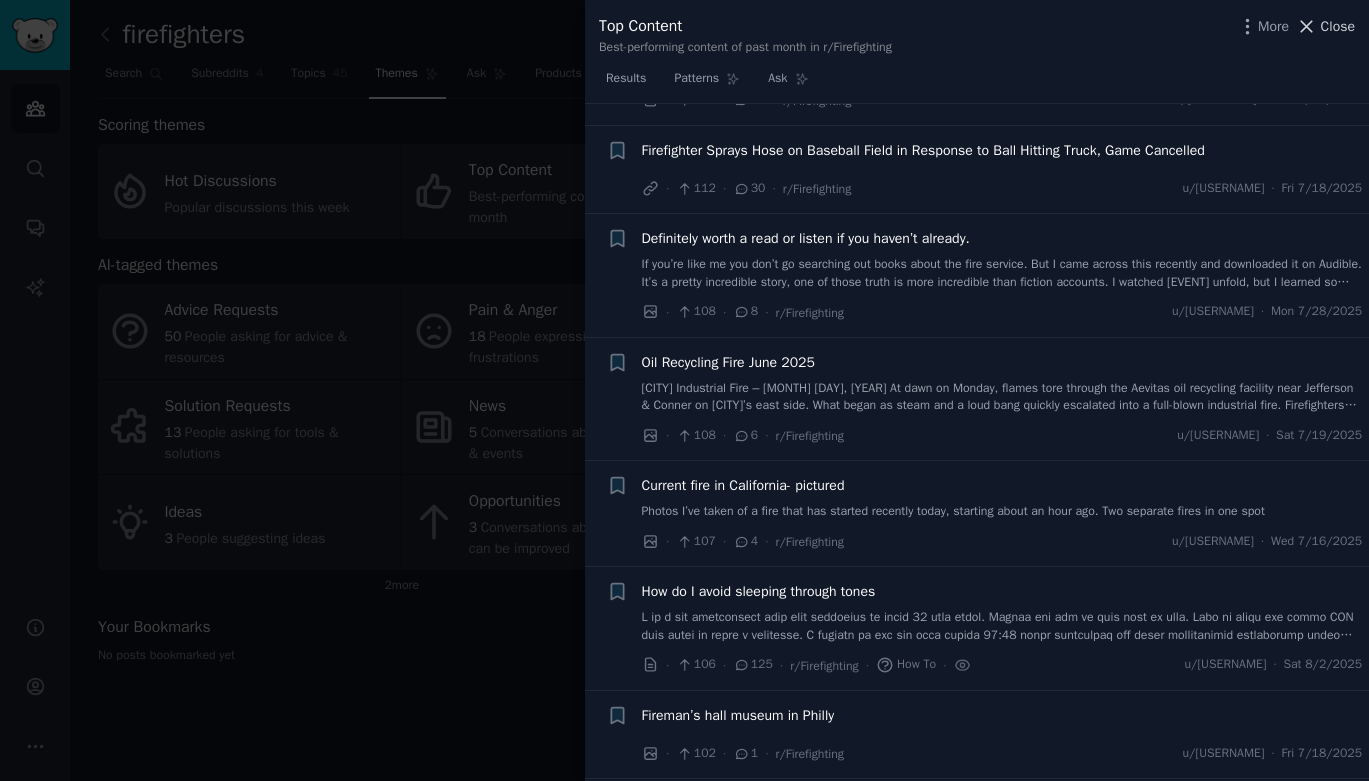 click 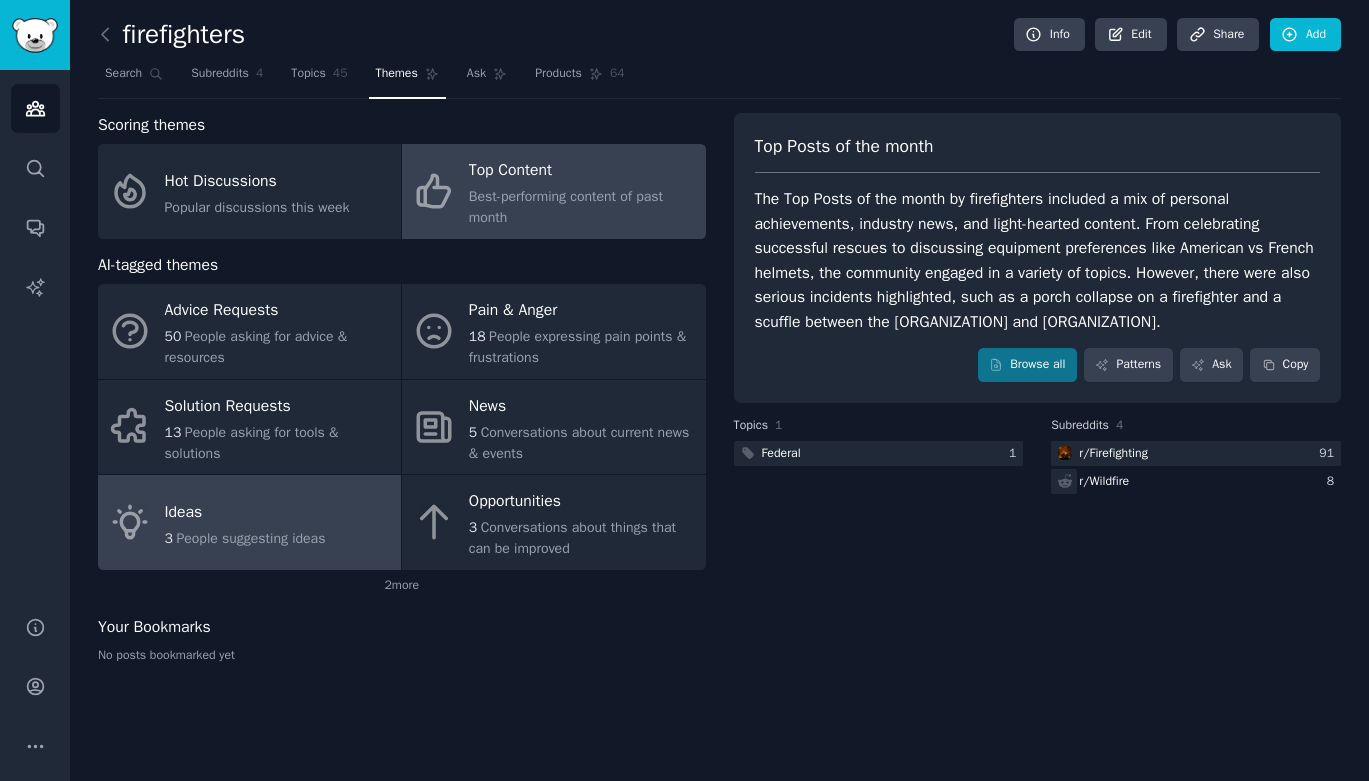 click on "People suggesting ideas" at bounding box center (250, 538) 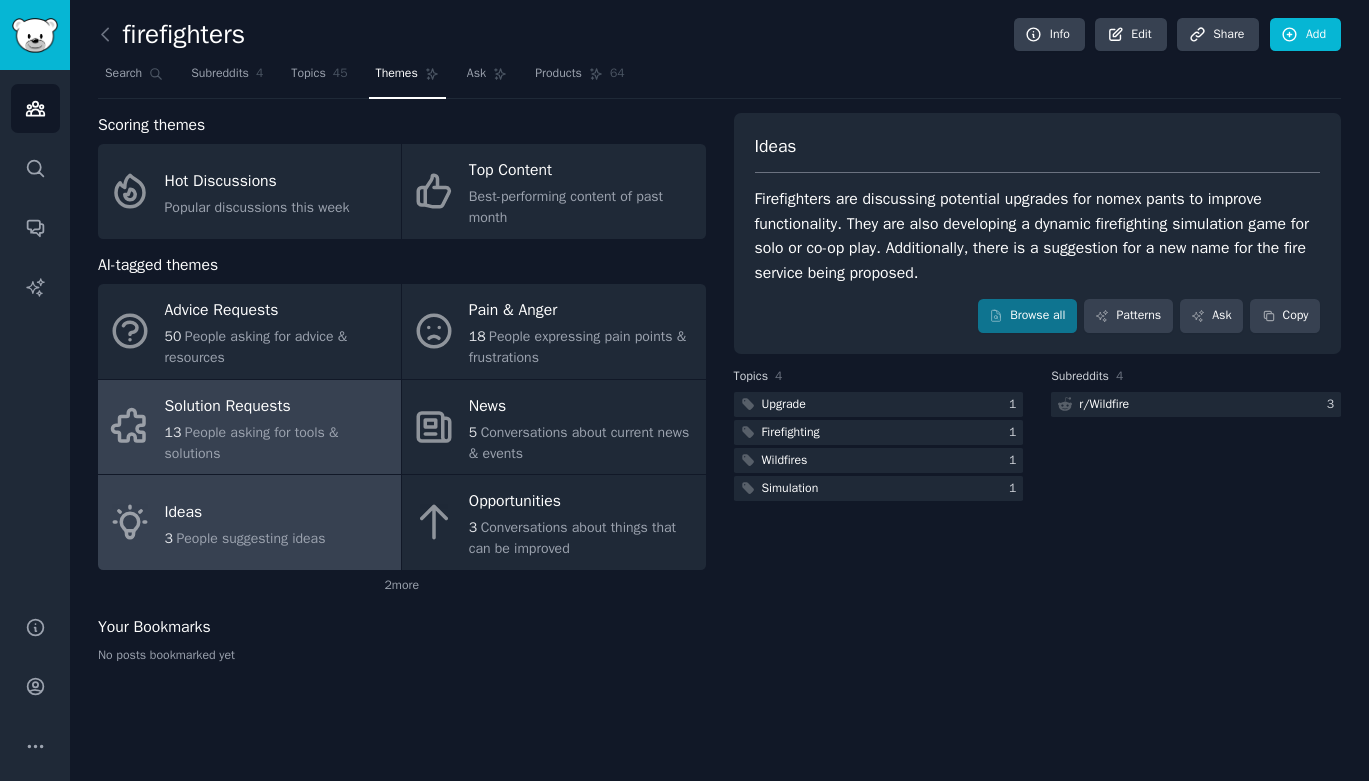 click on "People asking for tools & solutions" at bounding box center [252, 443] 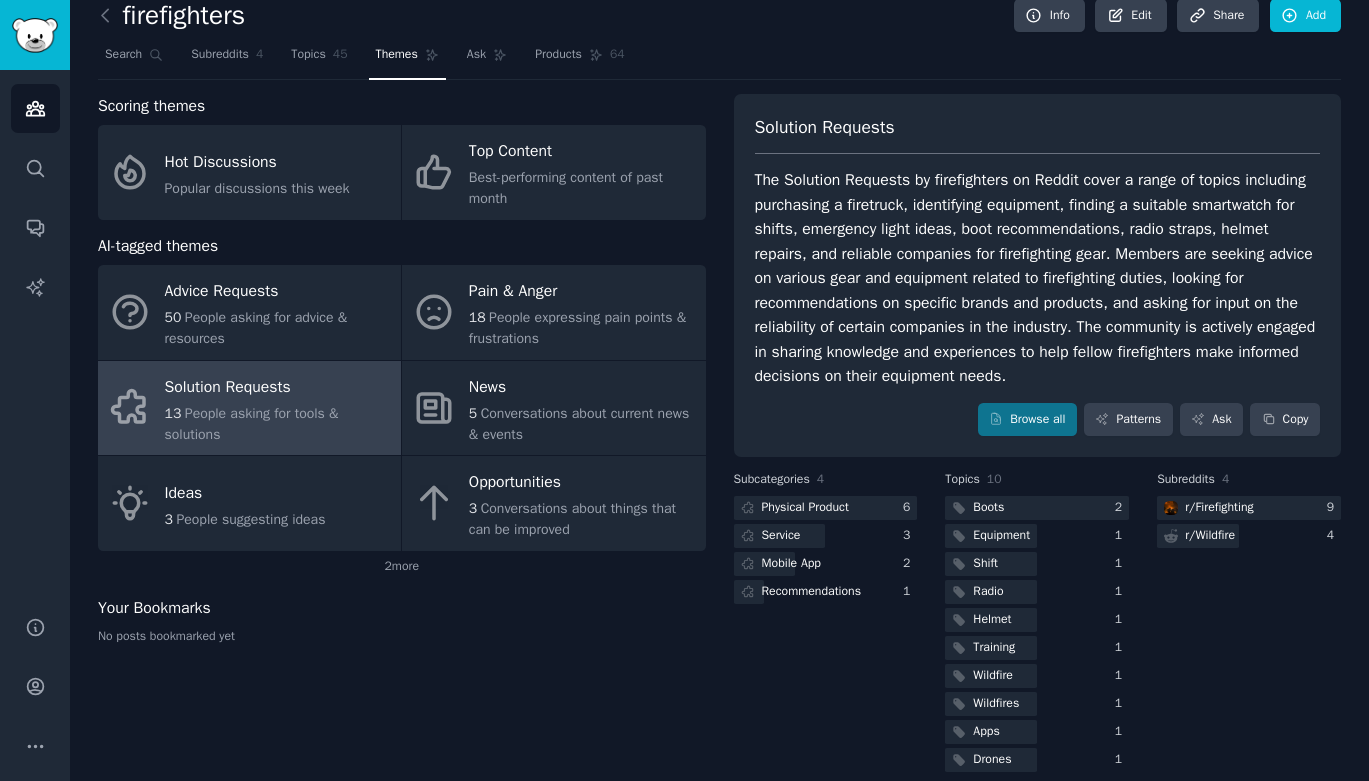 scroll, scrollTop: 41, scrollLeft: 0, axis: vertical 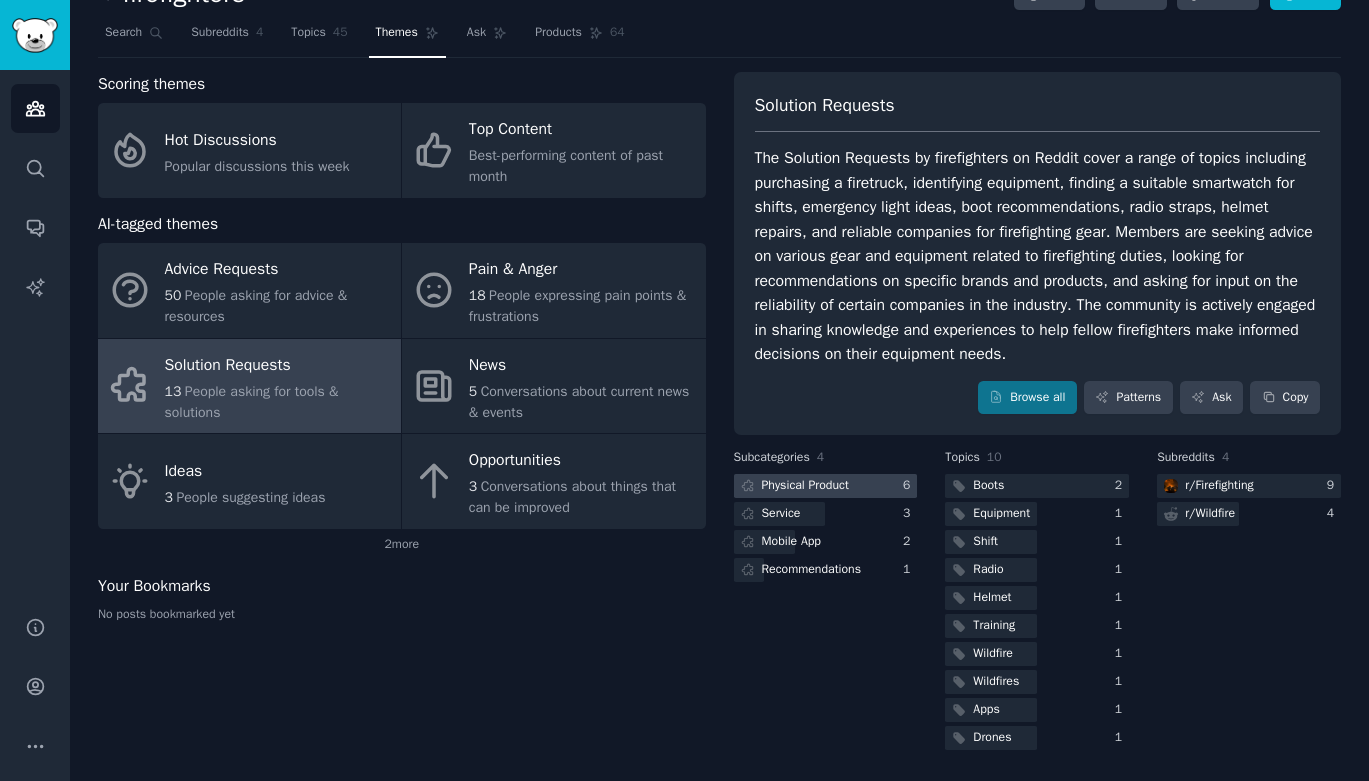 click on "Physical Product" at bounding box center (805, 486) 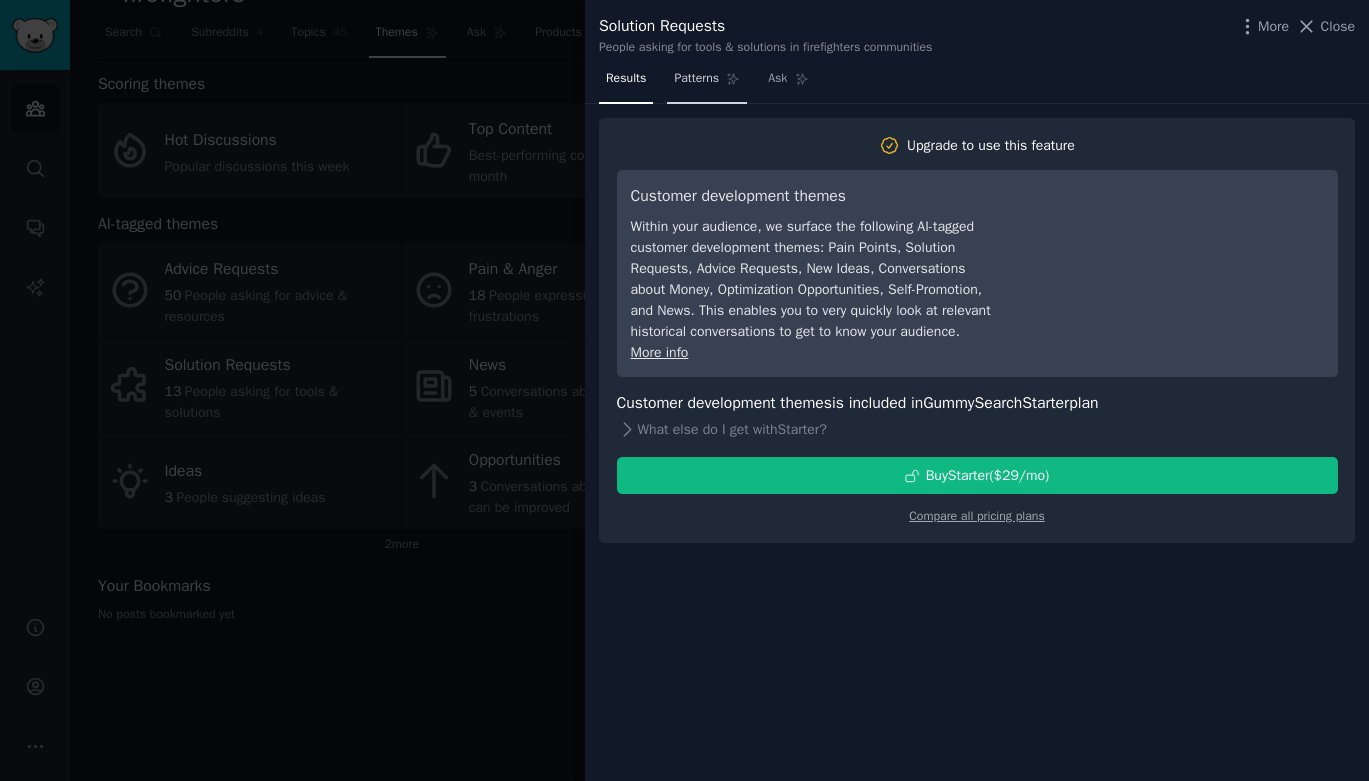 click on "Patterns" at bounding box center [696, 79] 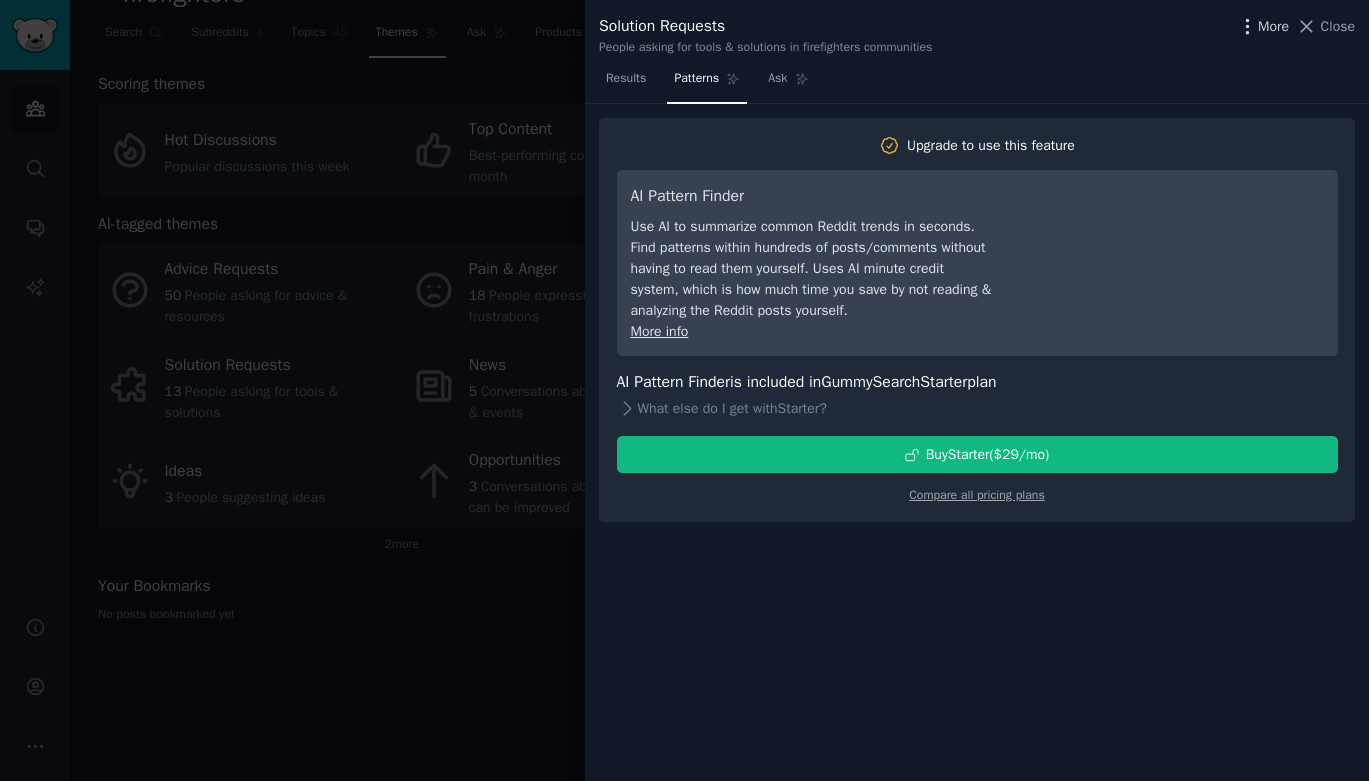 click on "More" at bounding box center [1273, 26] 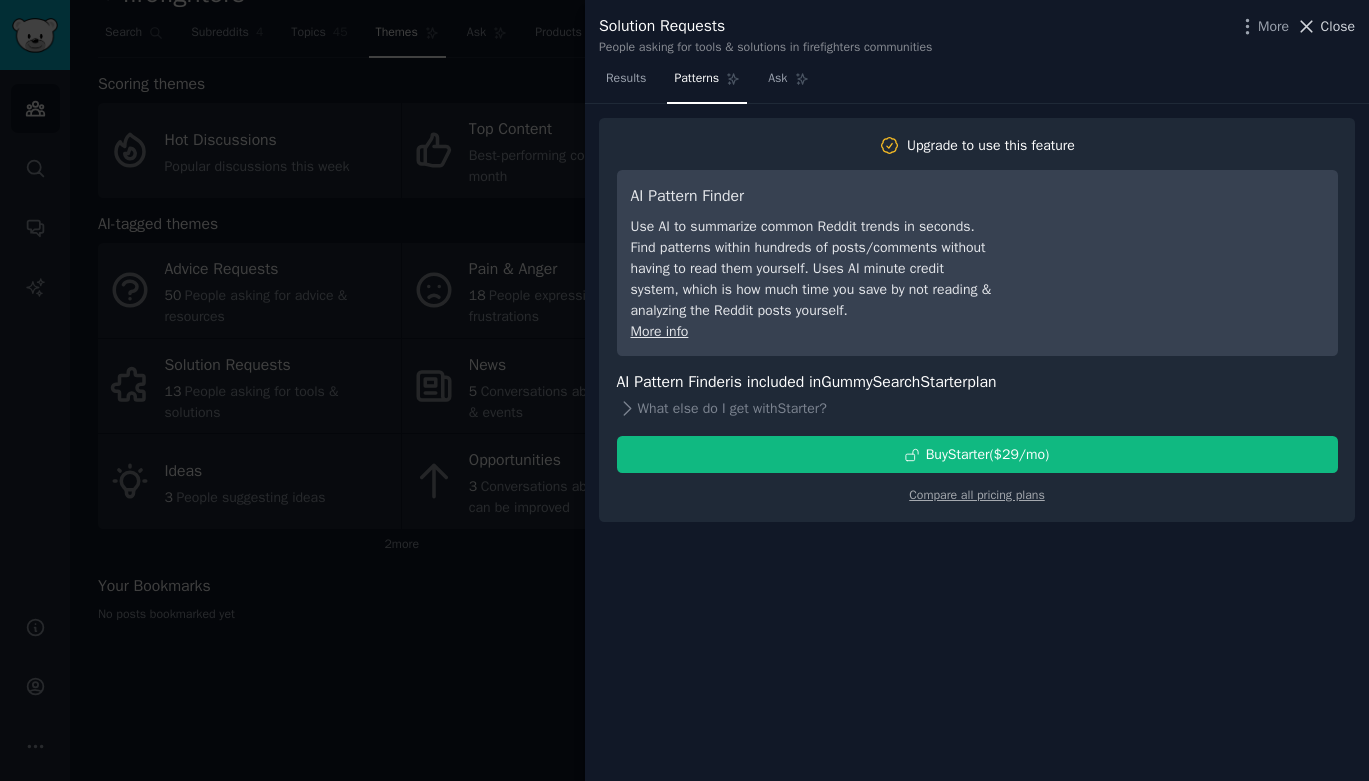 click 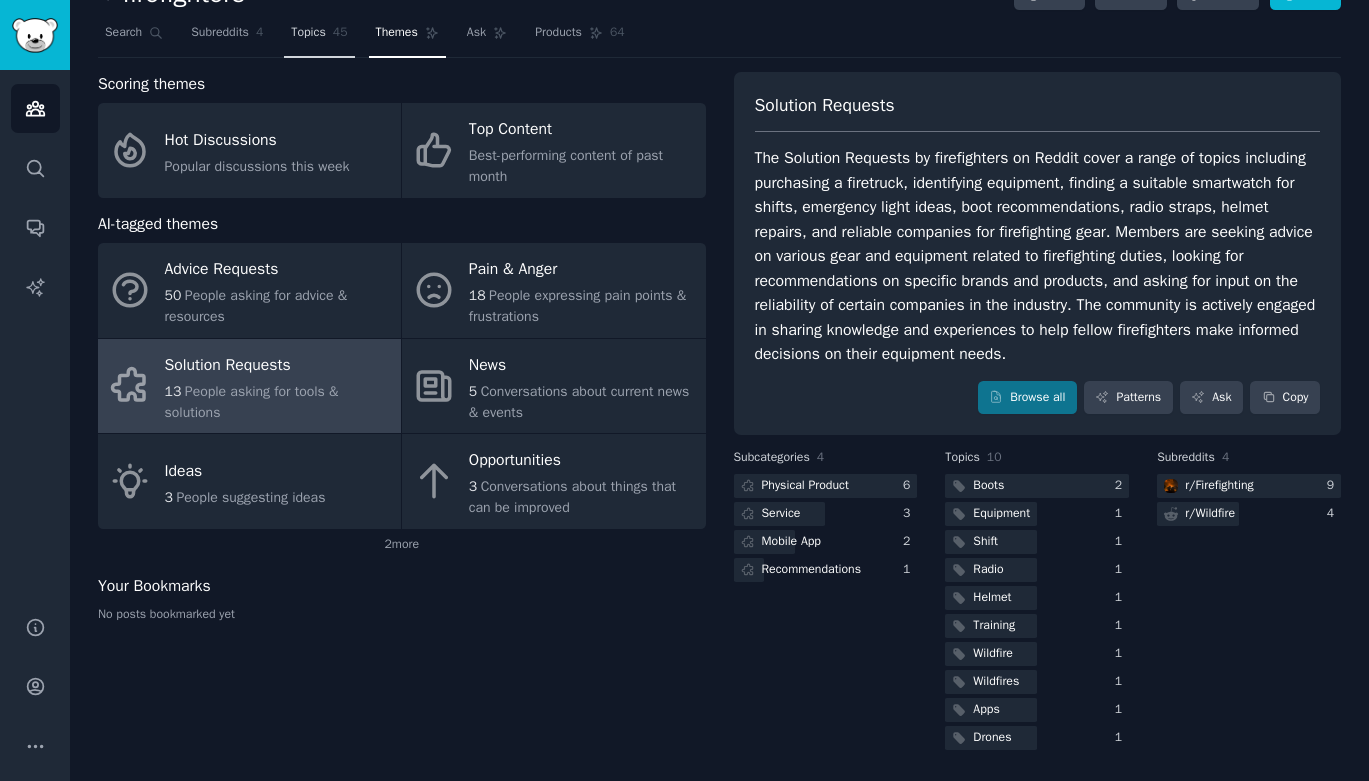 click on "Topics" at bounding box center [308, 33] 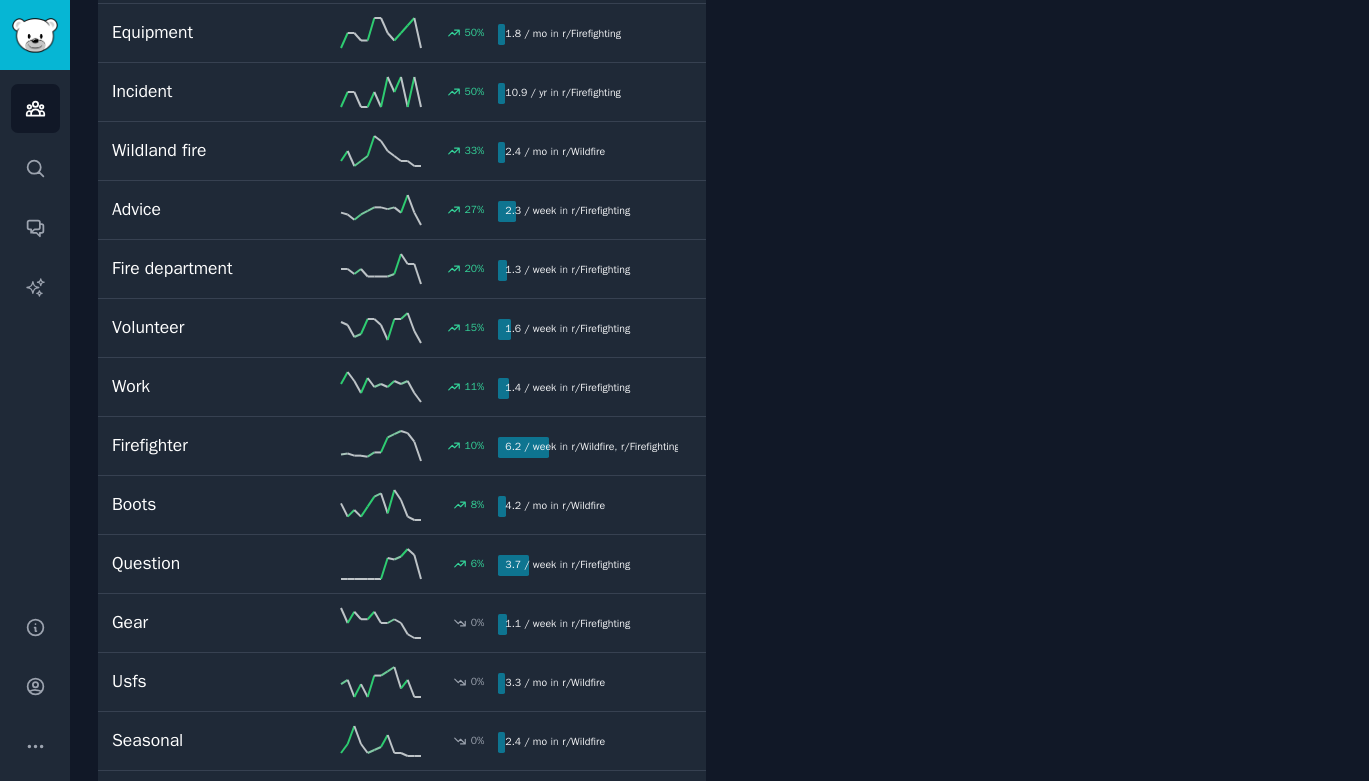 scroll, scrollTop: 1422, scrollLeft: 0, axis: vertical 